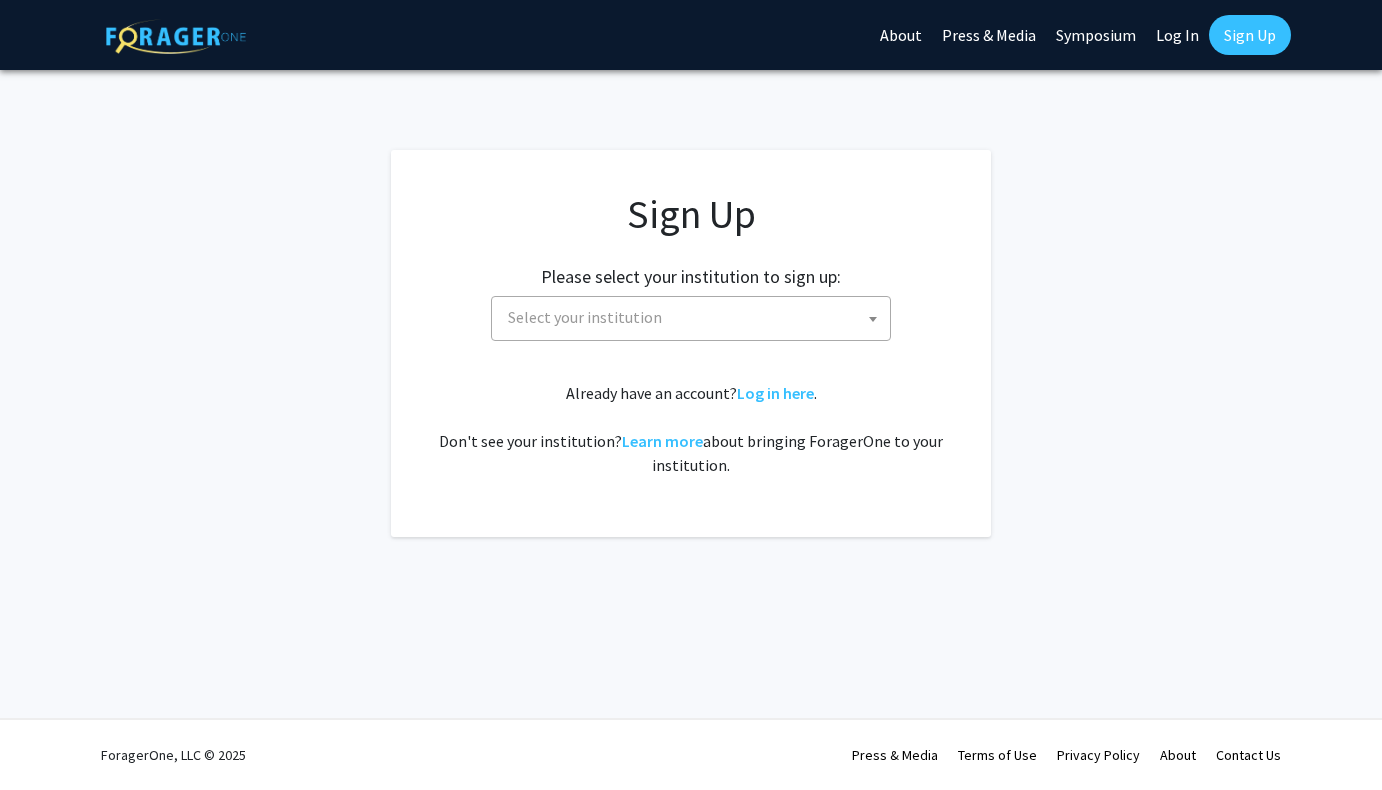 scroll, scrollTop: 0, scrollLeft: 0, axis: both 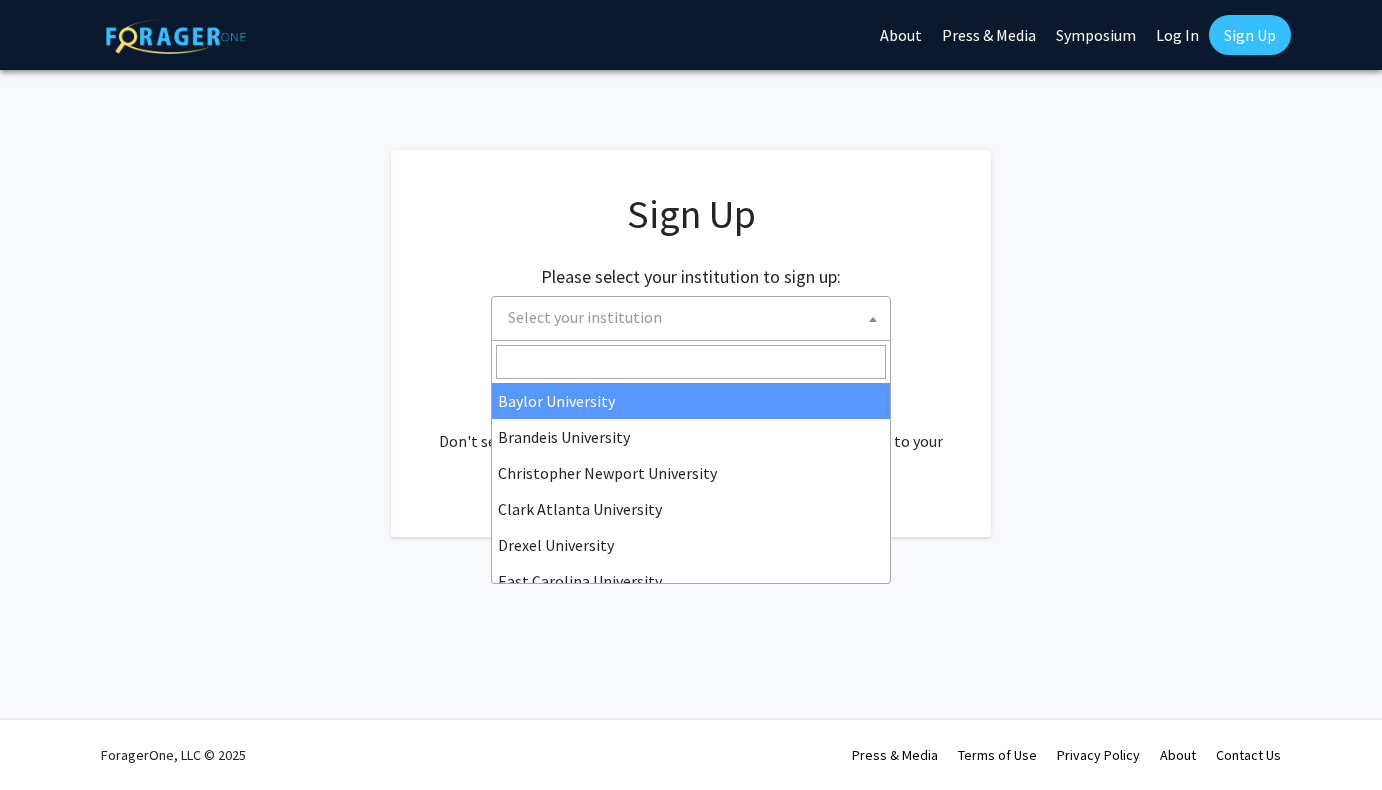 click on "Select your institution" at bounding box center [585, 317] 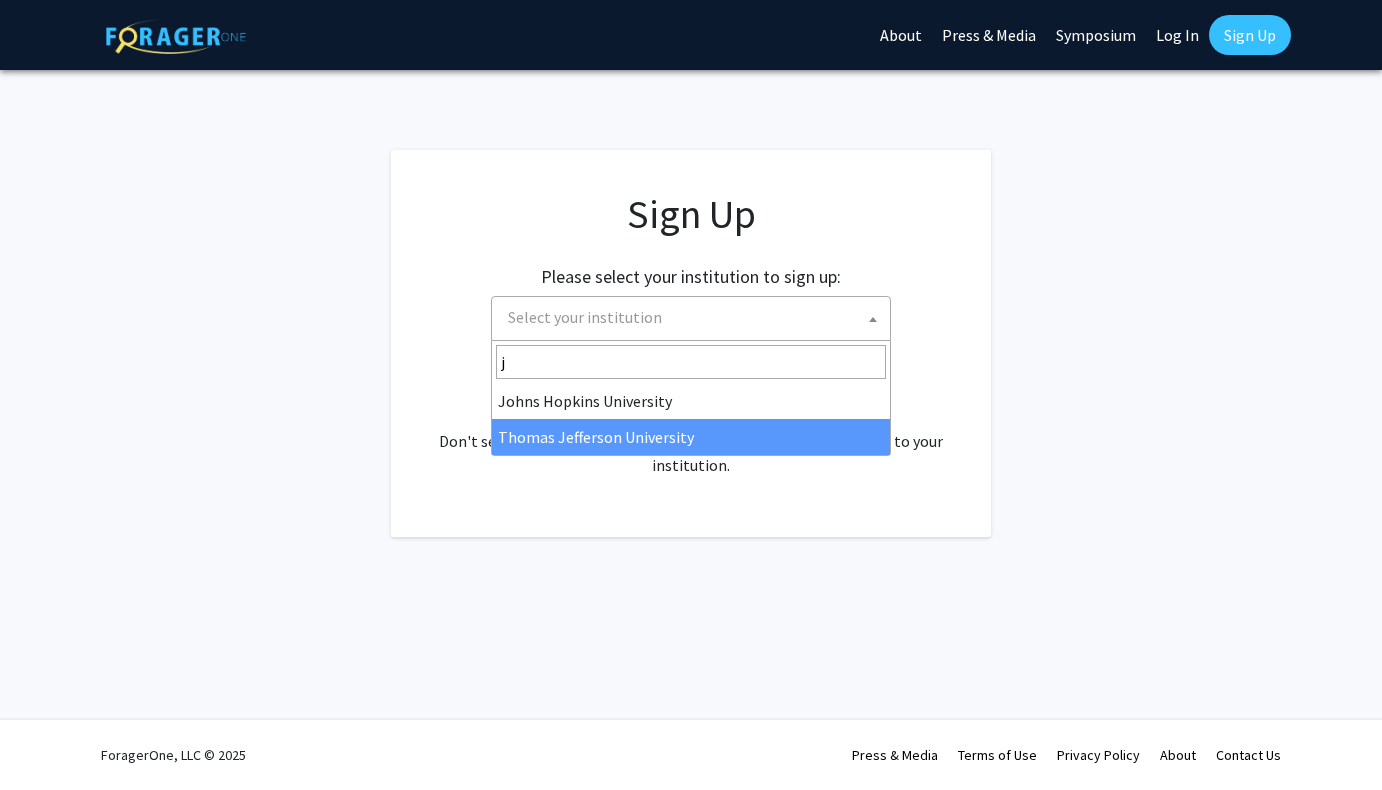 scroll, scrollTop: 0, scrollLeft: 0, axis: both 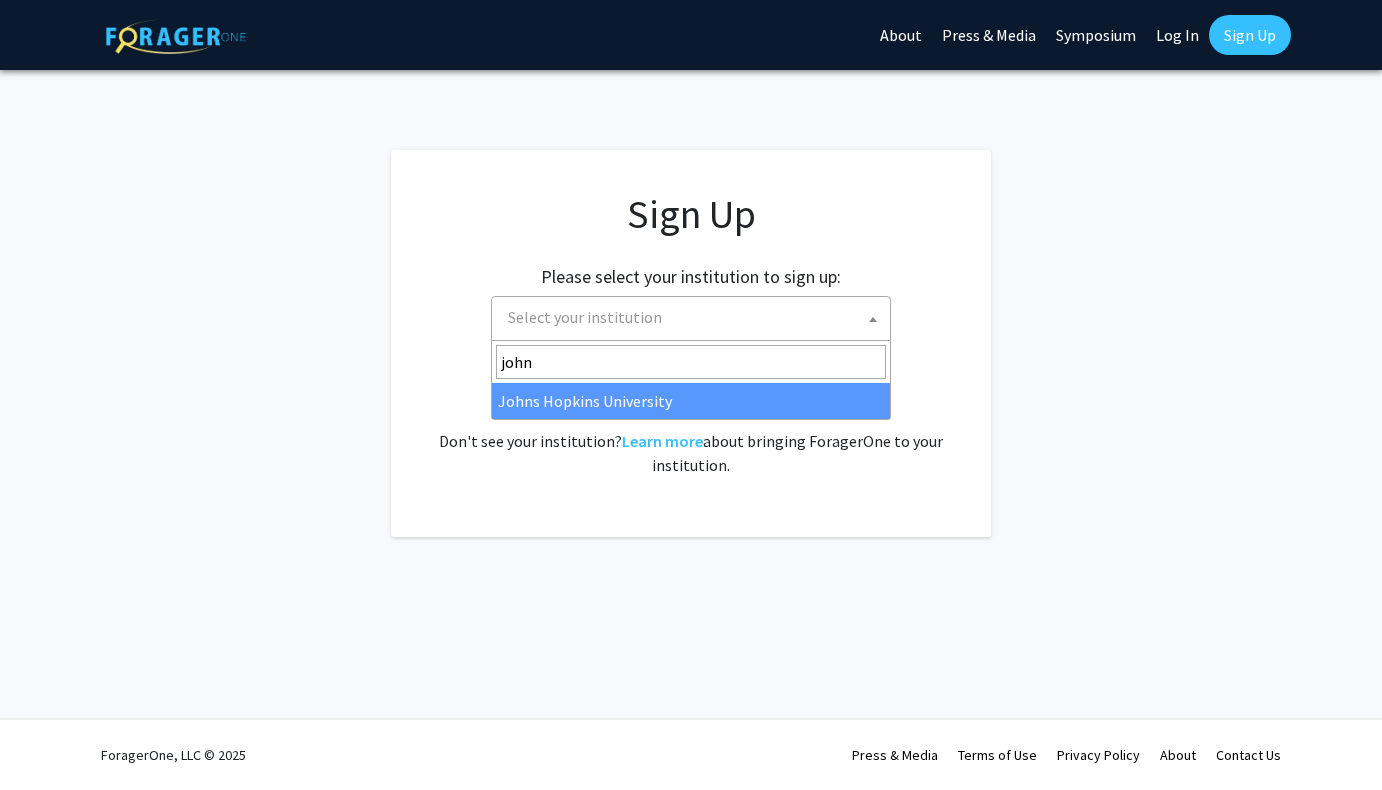 type on "john" 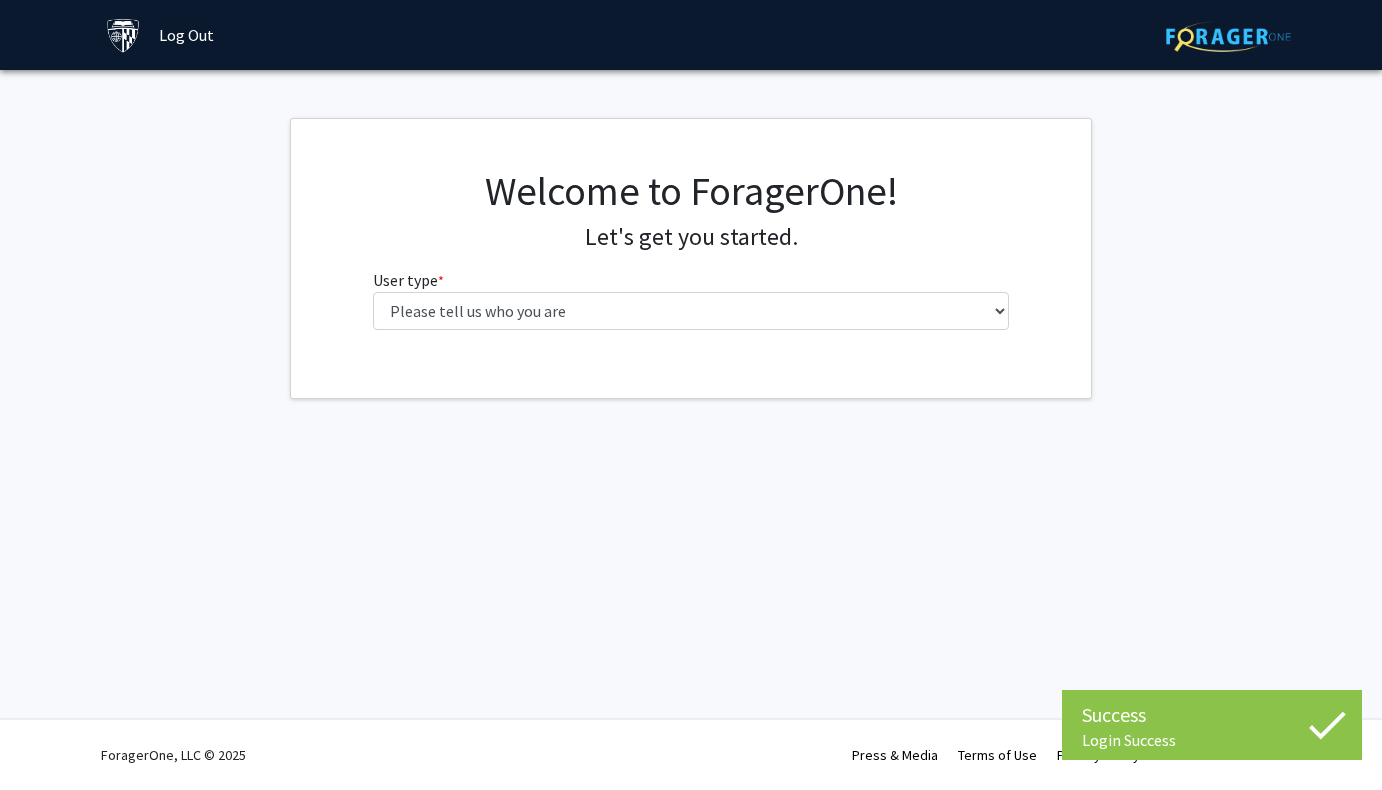 scroll, scrollTop: 0, scrollLeft: 0, axis: both 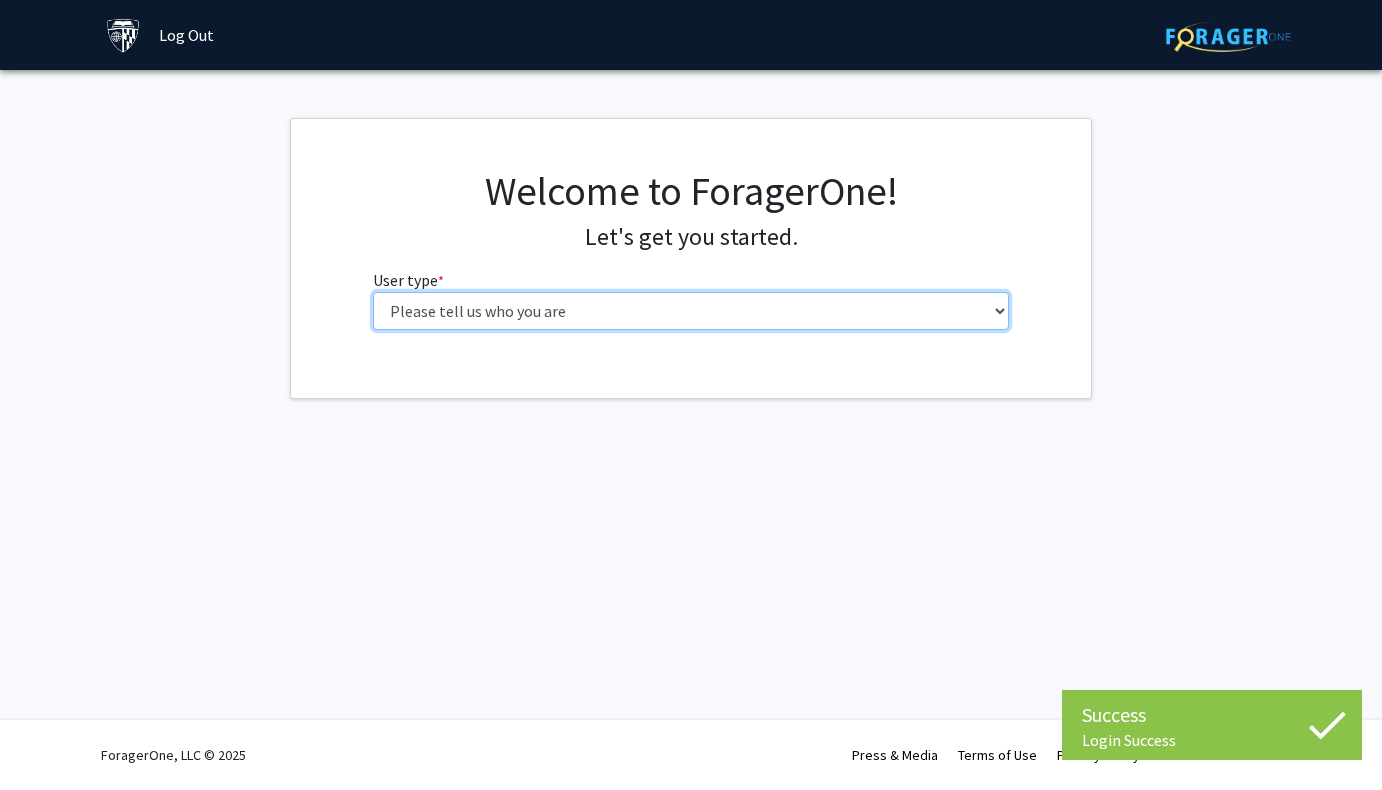 click on "Please tell us who you are  Undergraduate Student   Master's Student   Doctoral Candidate (PhD, MD, DMD, PharmD, etc.)   Postdoctoral Researcher / Research Staff / Medical Resident / Medical Fellow   Faculty   Administrative Staff" at bounding box center [691, 311] 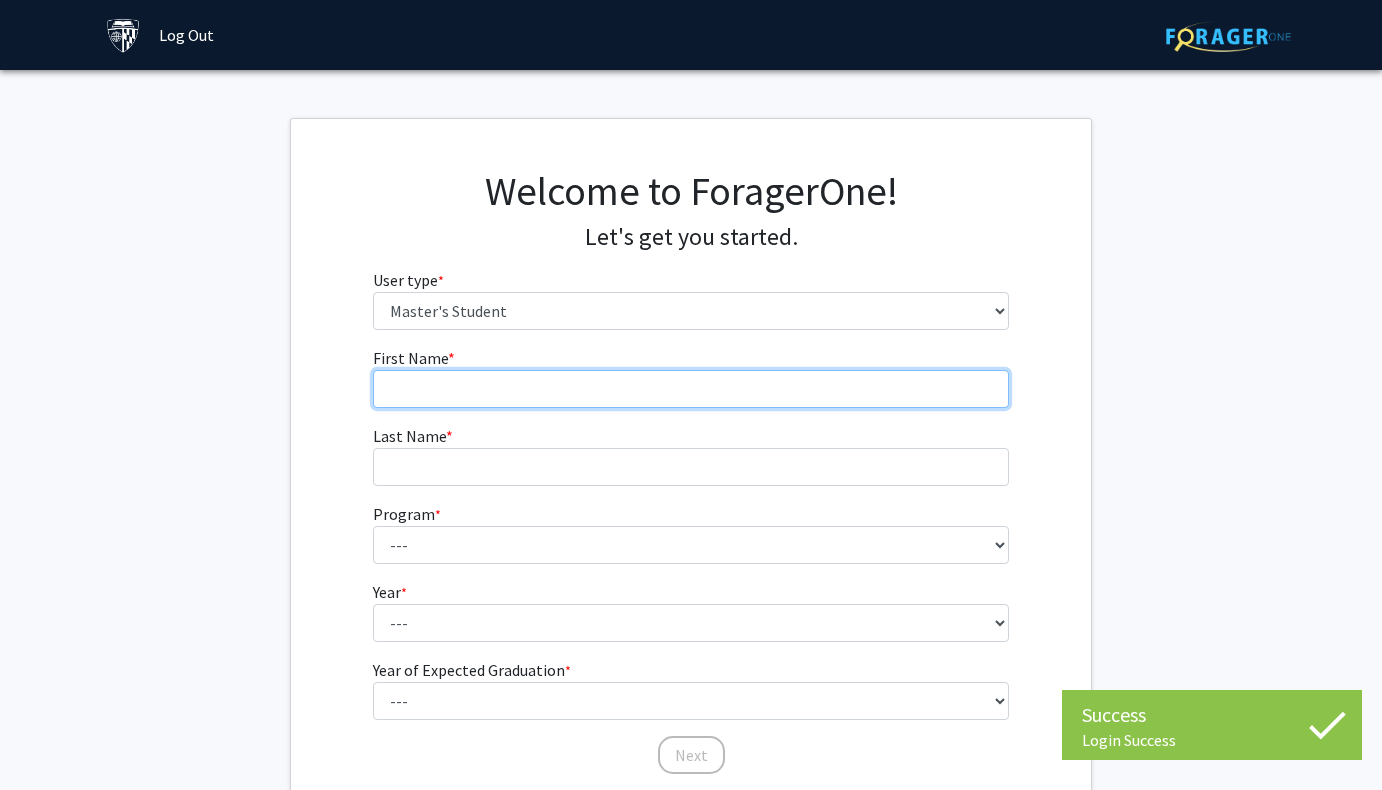 click on "First Name * required" at bounding box center (691, 389) 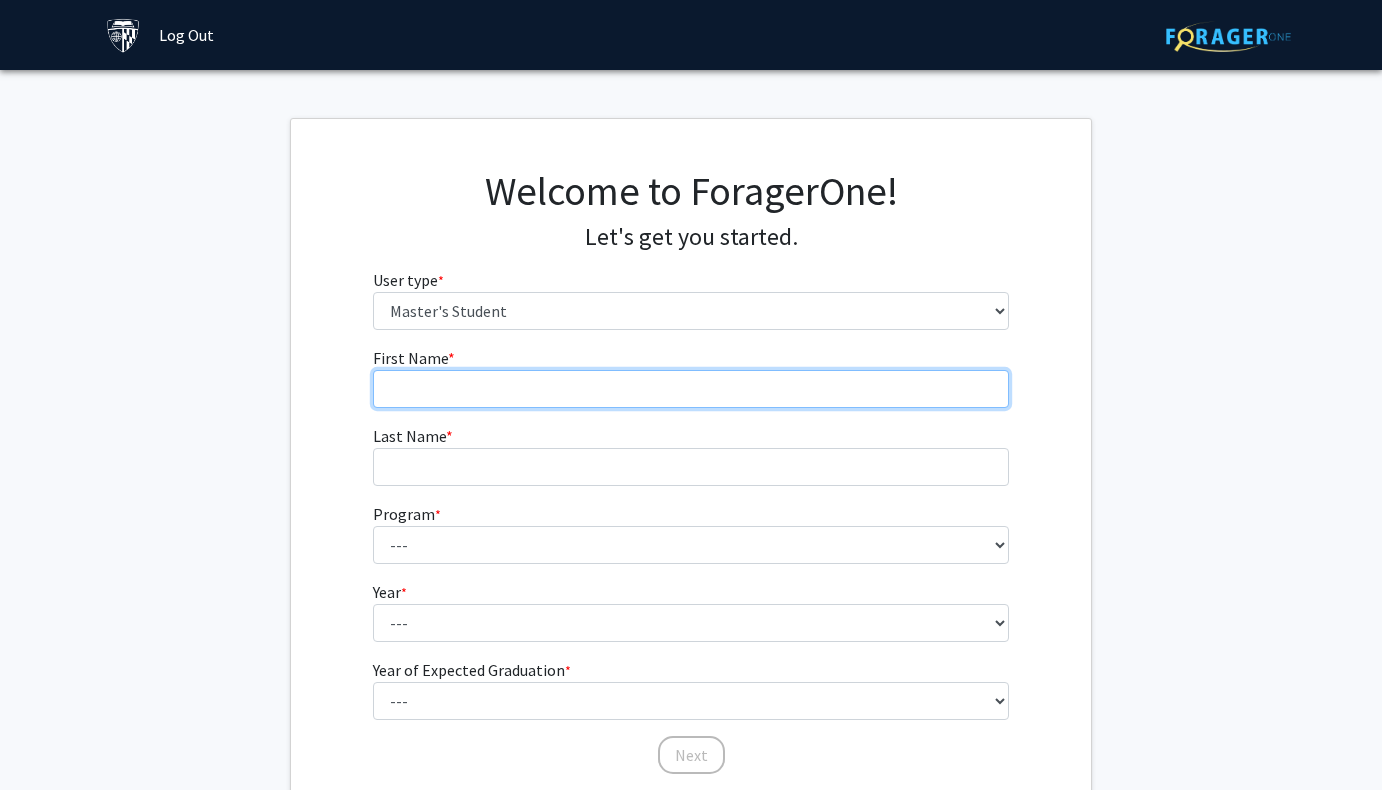 type on "[FIRST]" 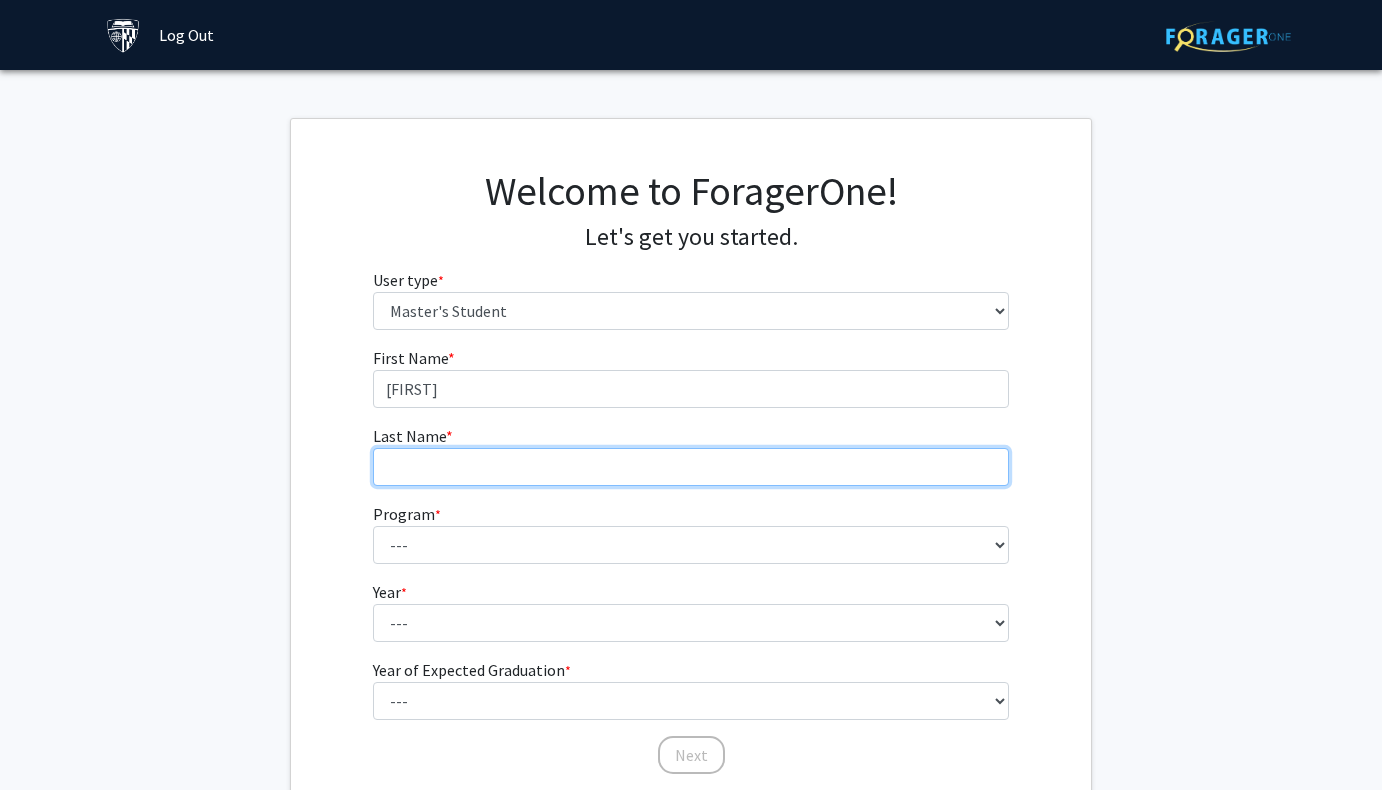 type on "[LAST]" 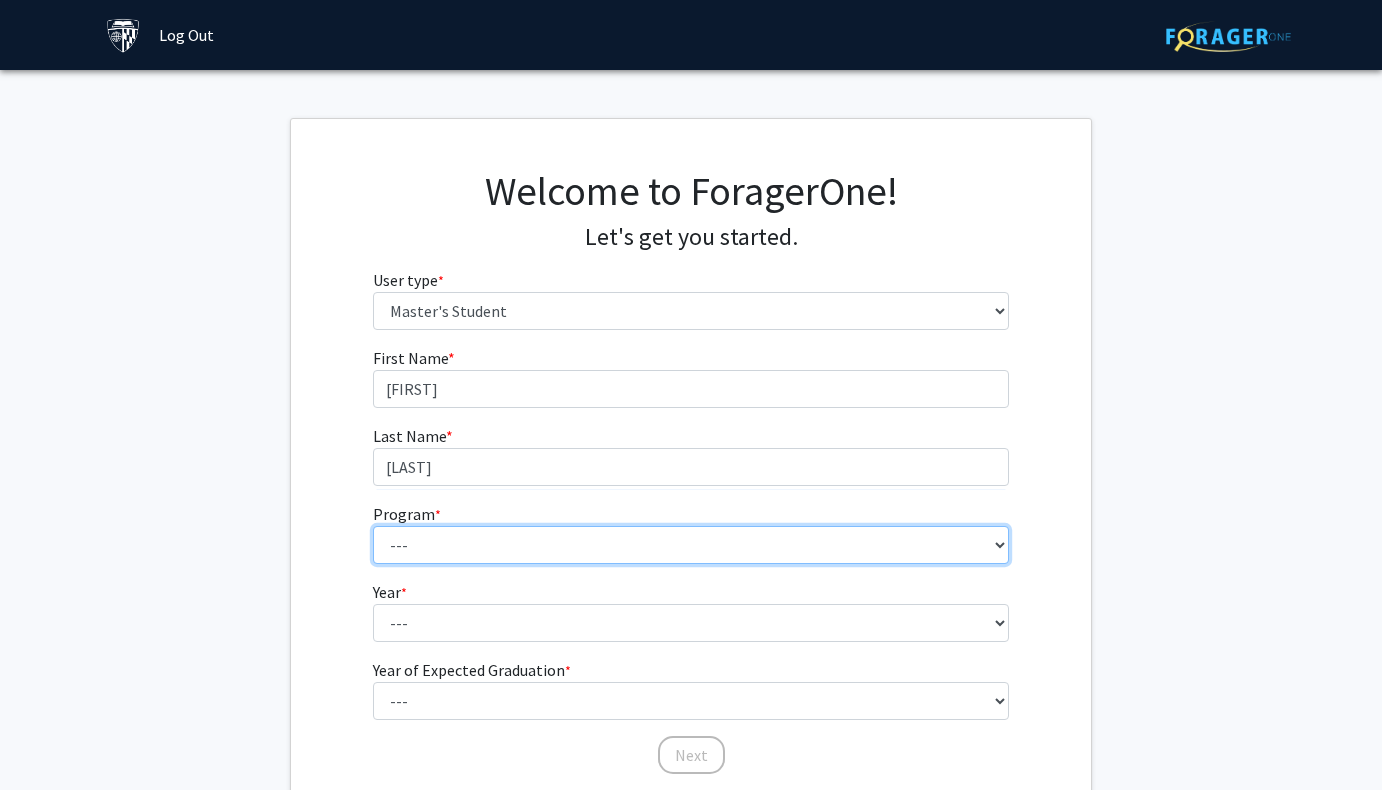 click on "---  Anatomy Education   Applied and Computational Mathematics   Applied Biomedical Engineering   Applied Economics   Applied Economics   Applied Health Sciences Informatics   Applied Mathematics and Statistics   Applied Physics   Applied Science in Community-Based Primary Health Care Programs in Global Health   Applied Science in Global Health Planning and Management   Applied Science in Humanitarian Health   Applied Science in Patient Safety and Healthcare Quality   Applied Science in Population Health Management   Applied Science in Spatial Analysis for Public Health   Artificial Intelligence   Audio Science: Acoustics   Audio Sciences: Recording and Production   Biochemistry and Molecular Biology   Bioengineering Innovation and Design   Bioethics   Bioinformatics   Biology   Biomedical Engineering   Biophysics   Biostatistics   Biotechnology   Biotechnology   Biotechnology Enterprise and Entrepreneurship   Business Administration   Business Analytics and Risk Management   Civil Engineering   Classics" at bounding box center (691, 545) 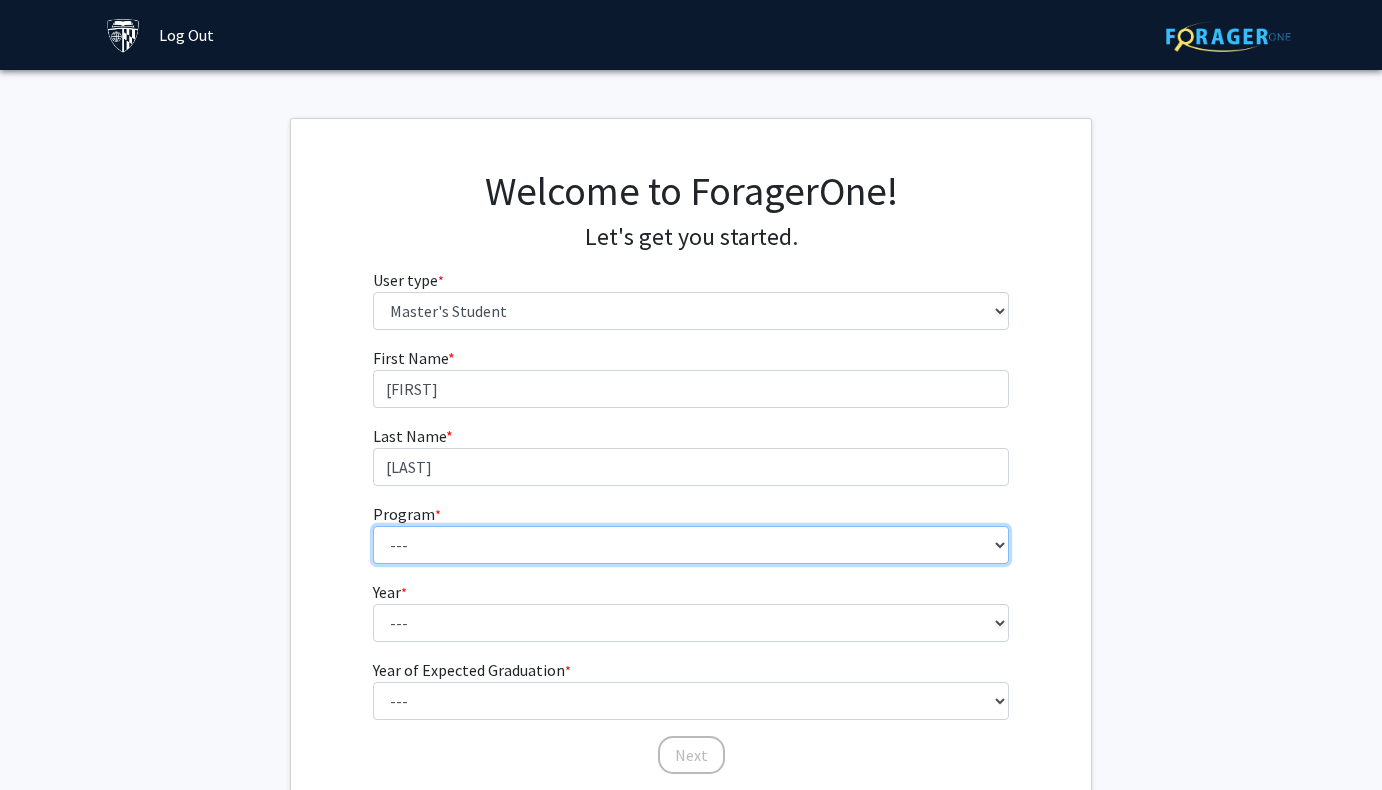 select on "100: 85" 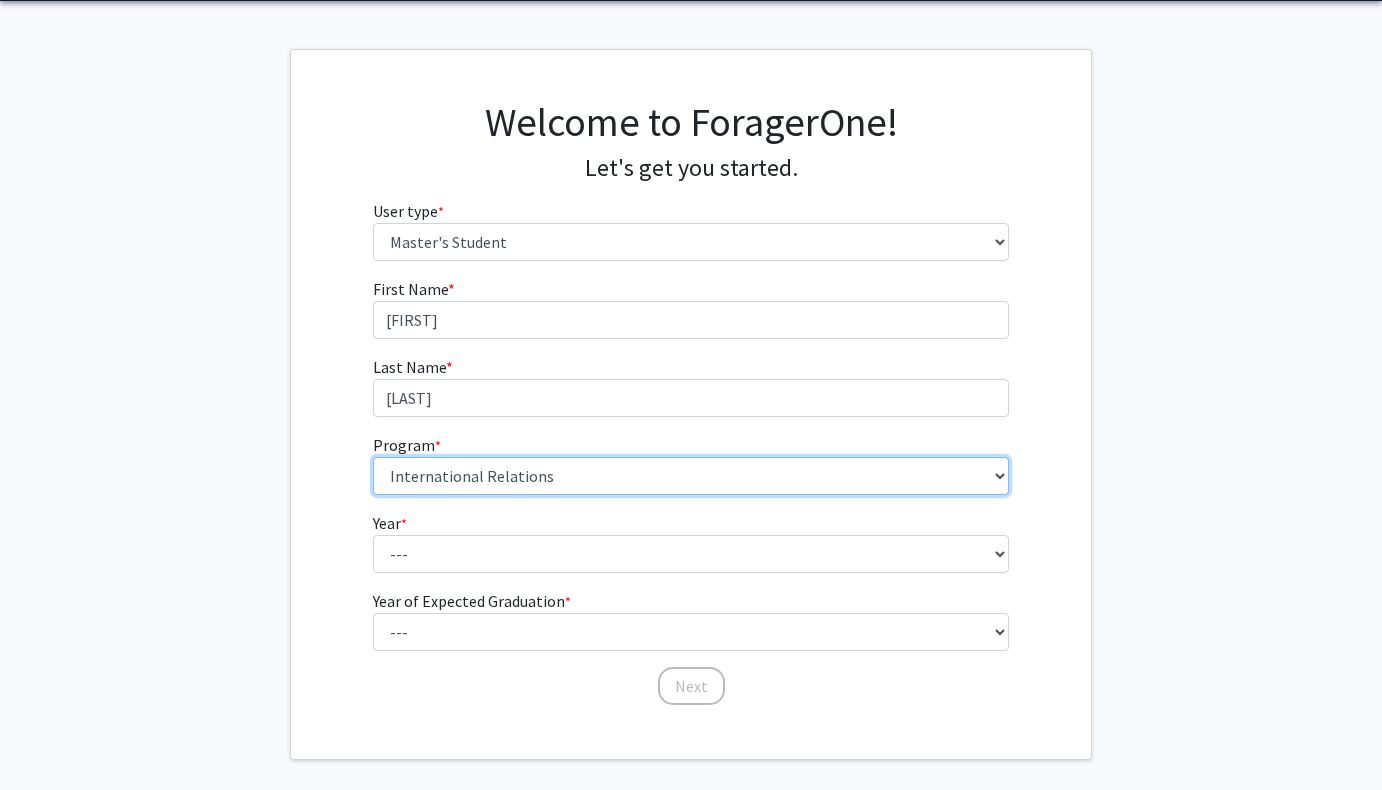scroll, scrollTop: 92, scrollLeft: 0, axis: vertical 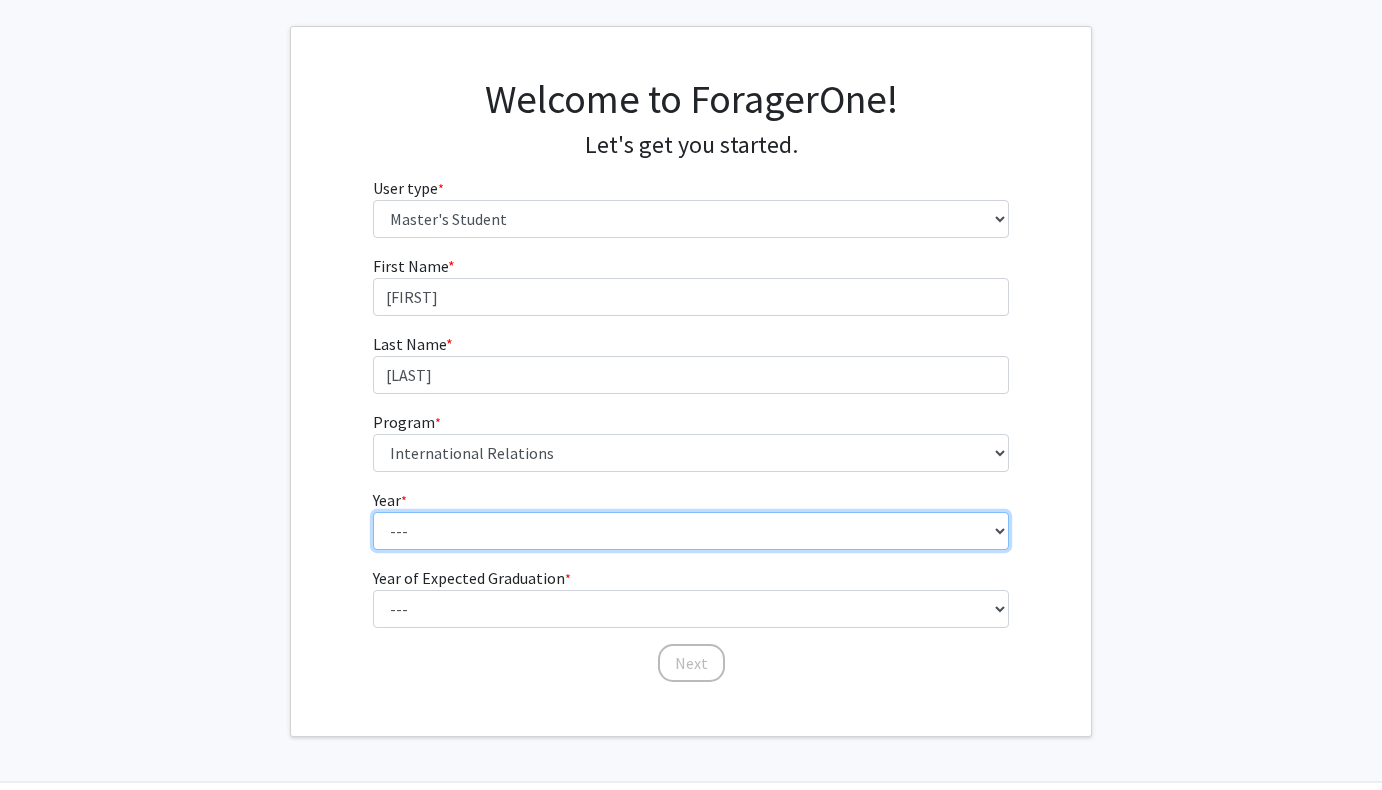 click on "---  First Year   Second Year" at bounding box center (691, 531) 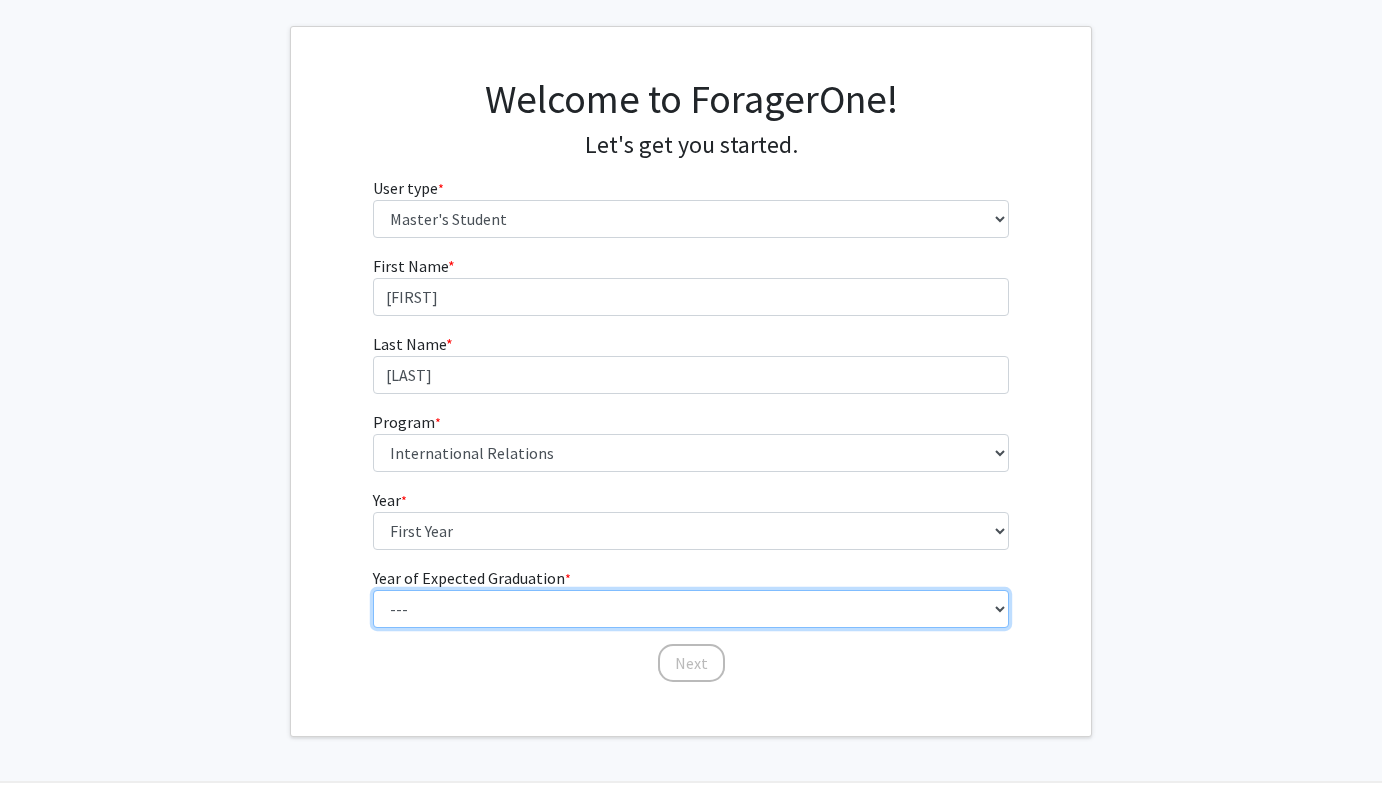 click on "---  2025   2026   2027   2028   2029   2030   2031   2032   2033   2034" at bounding box center [691, 609] 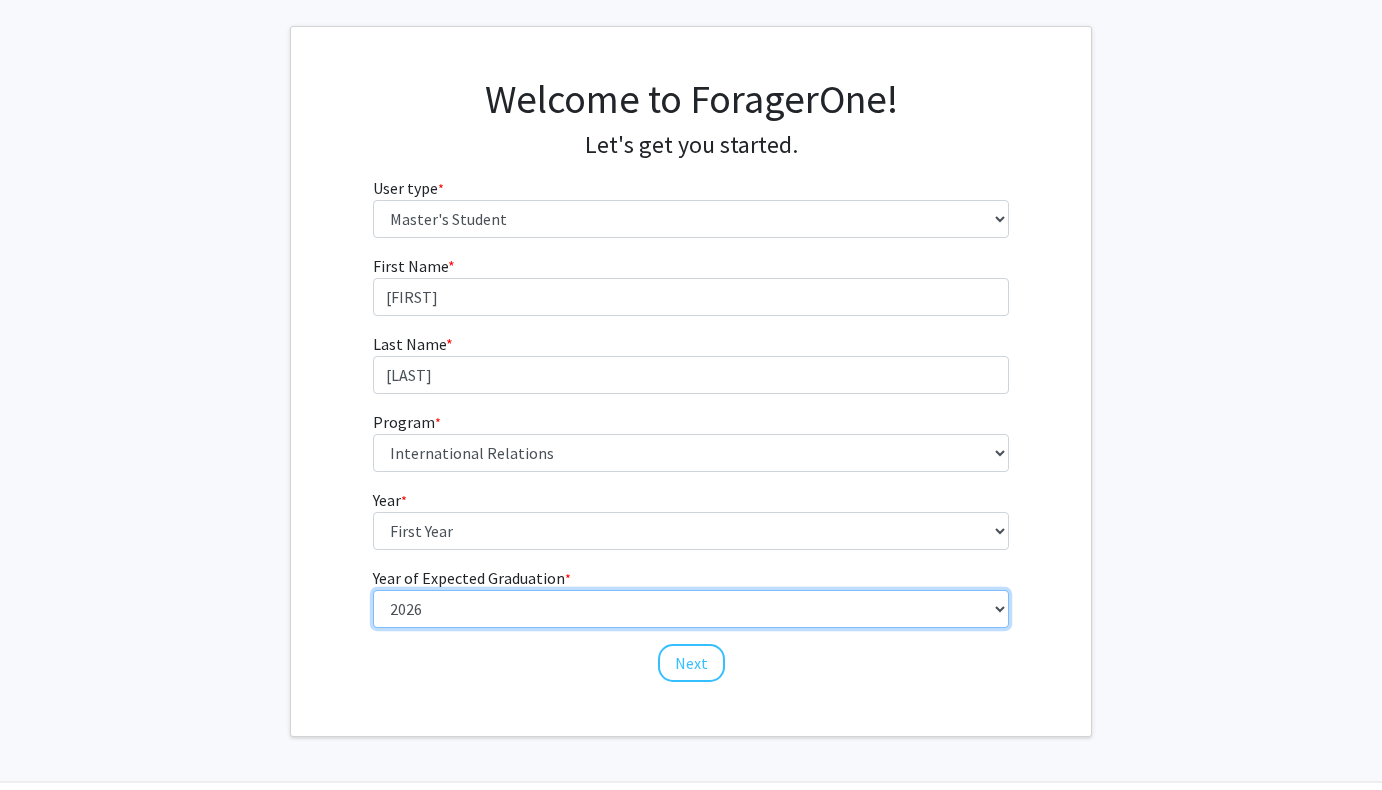 click on "---  2025   2026   2027   2028   2029   2030   2031   2032   2033   2034" at bounding box center [691, 609] 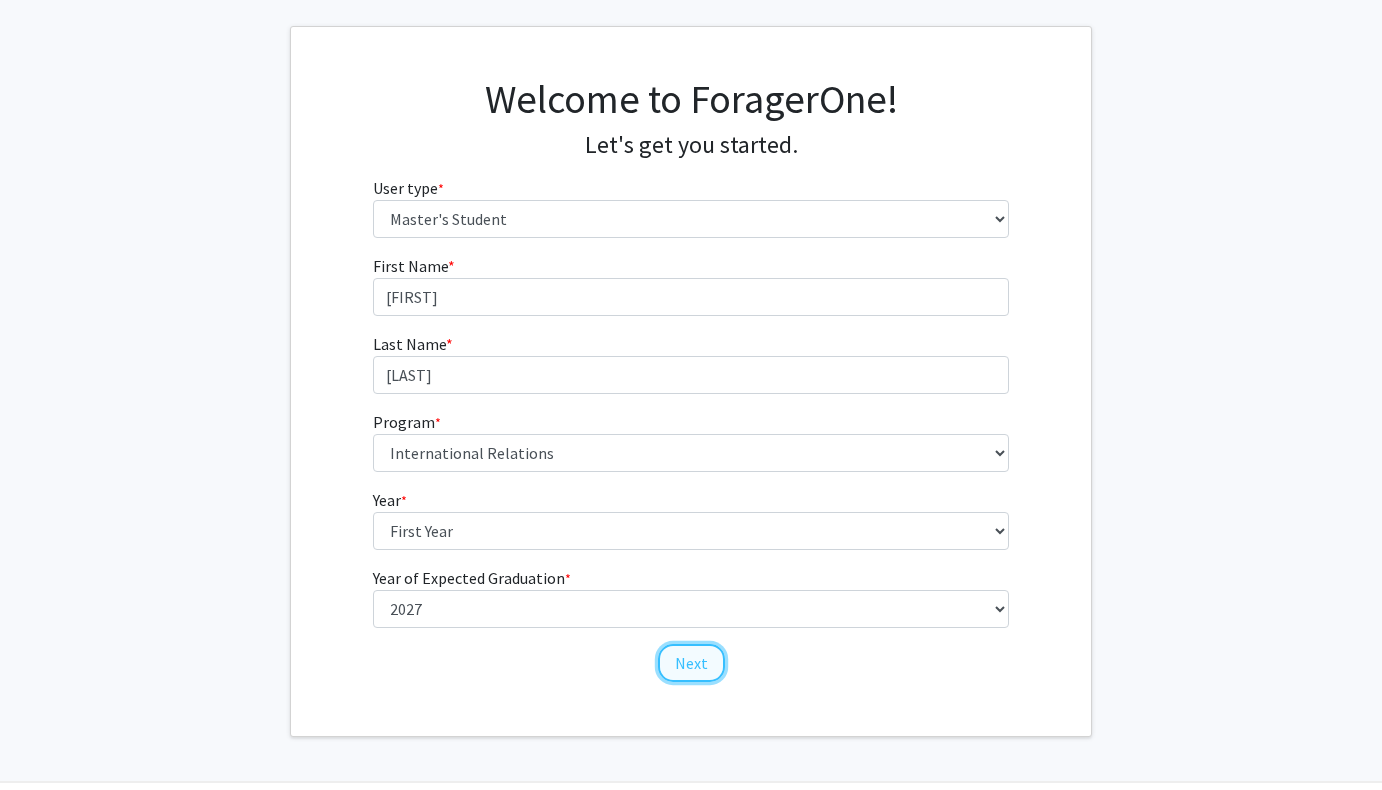 click on "Next" 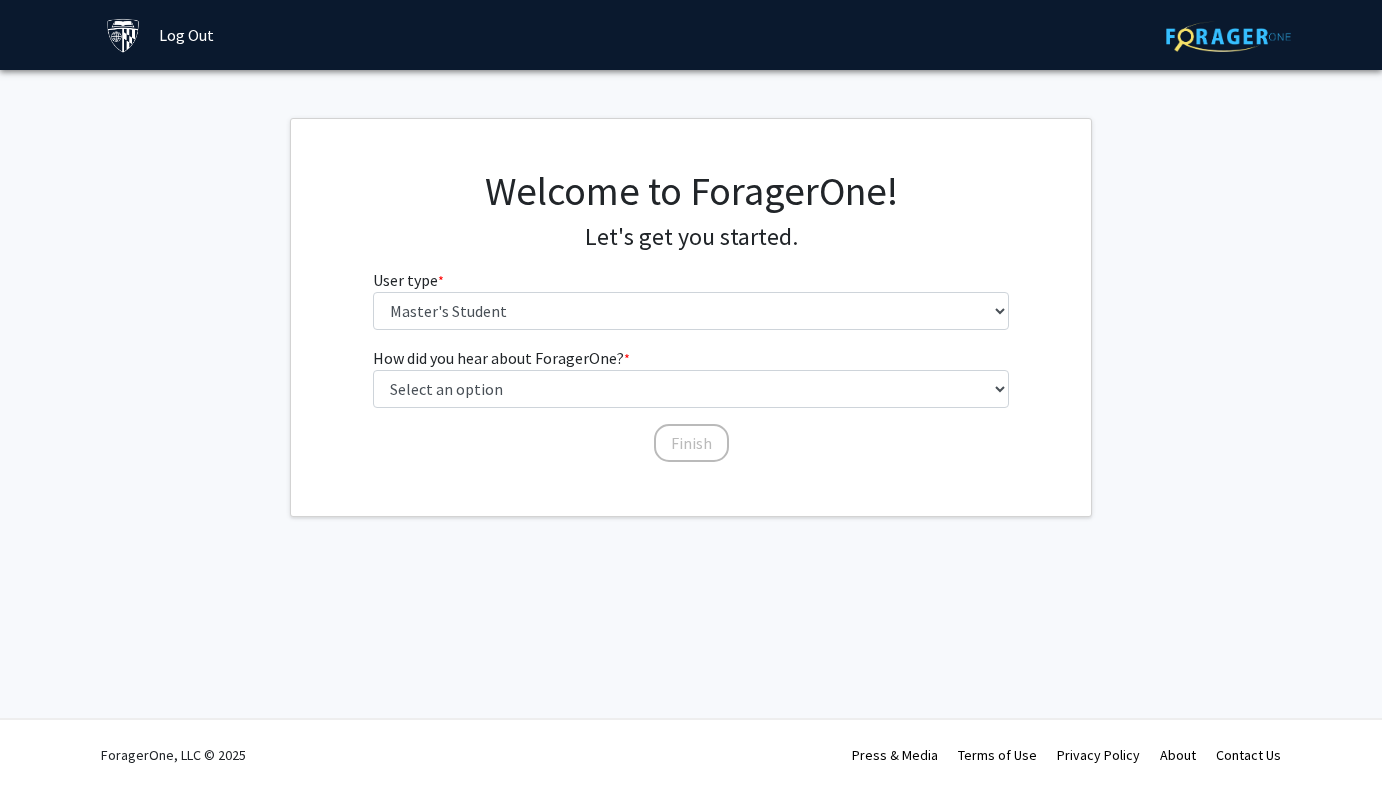 scroll, scrollTop: 0, scrollLeft: 0, axis: both 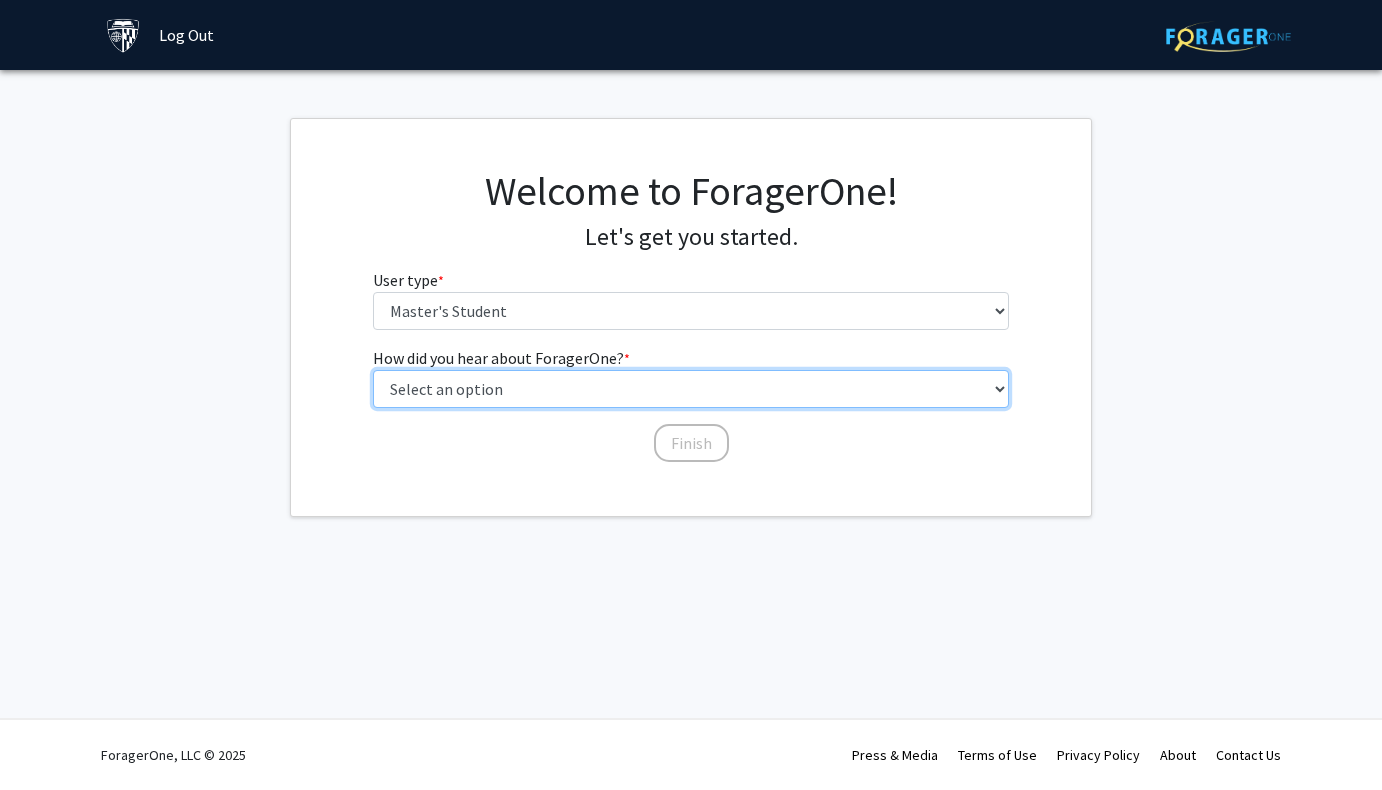 click on "Select an option  Peer/student recommendation   Faculty/staff recommendation   University website   University email or newsletter   Other" at bounding box center [691, 389] 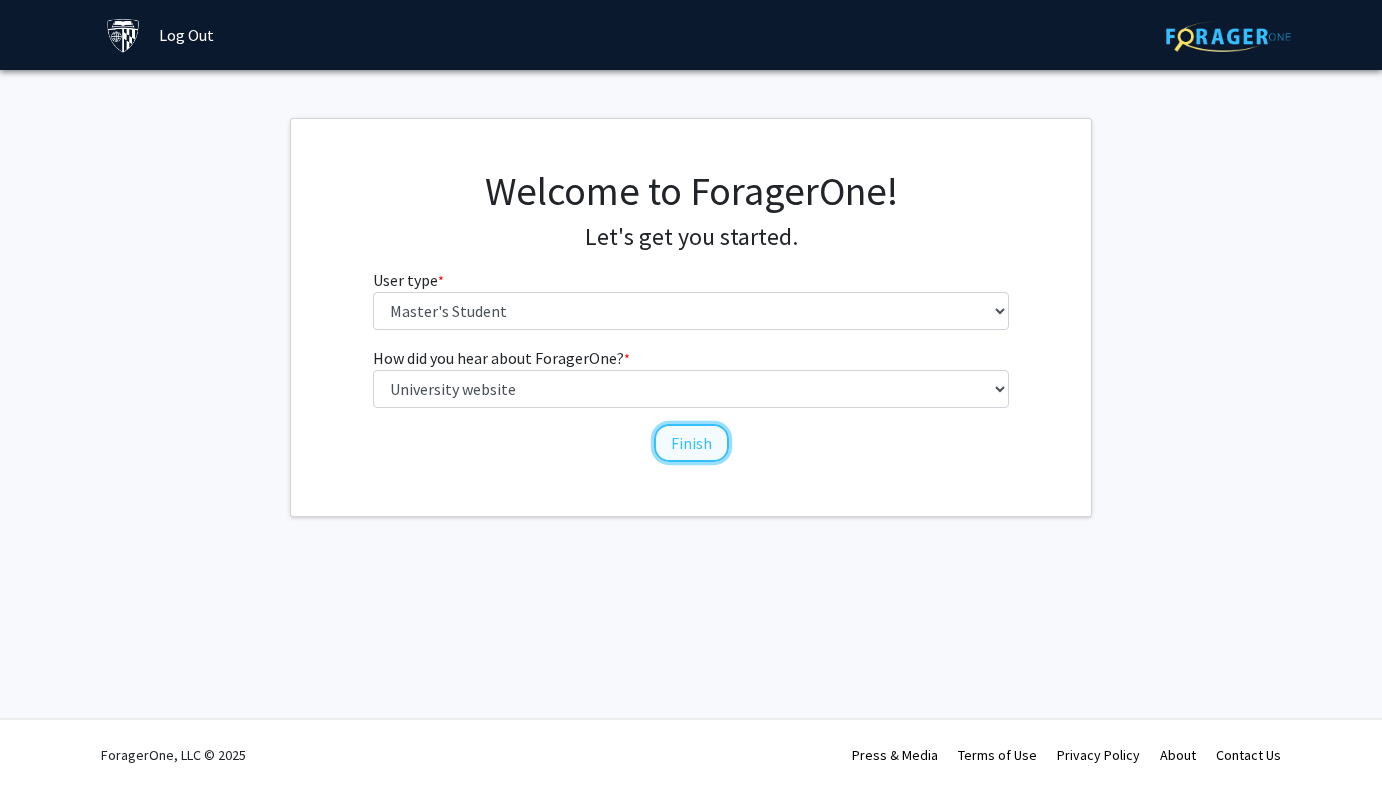 click on "Finish" 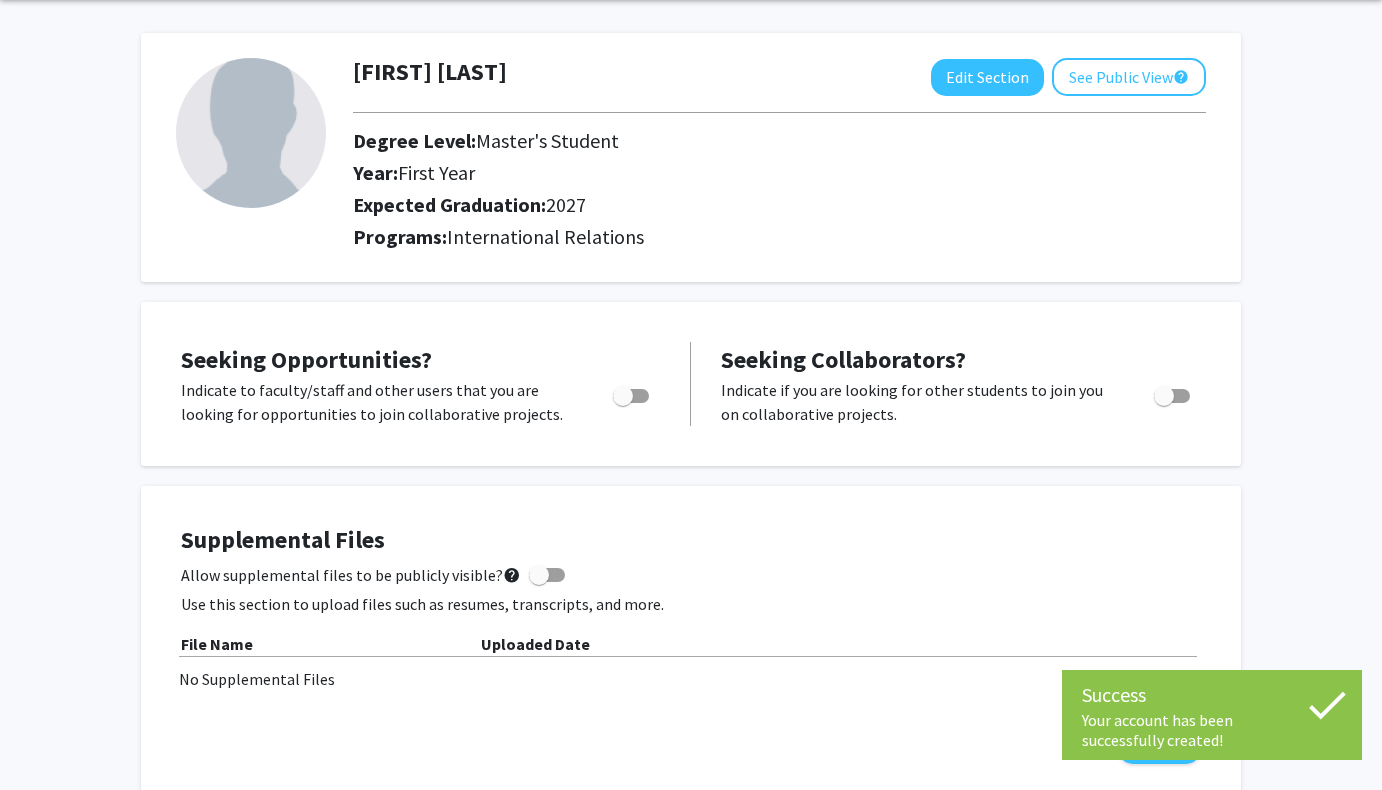 scroll, scrollTop: 77, scrollLeft: 0, axis: vertical 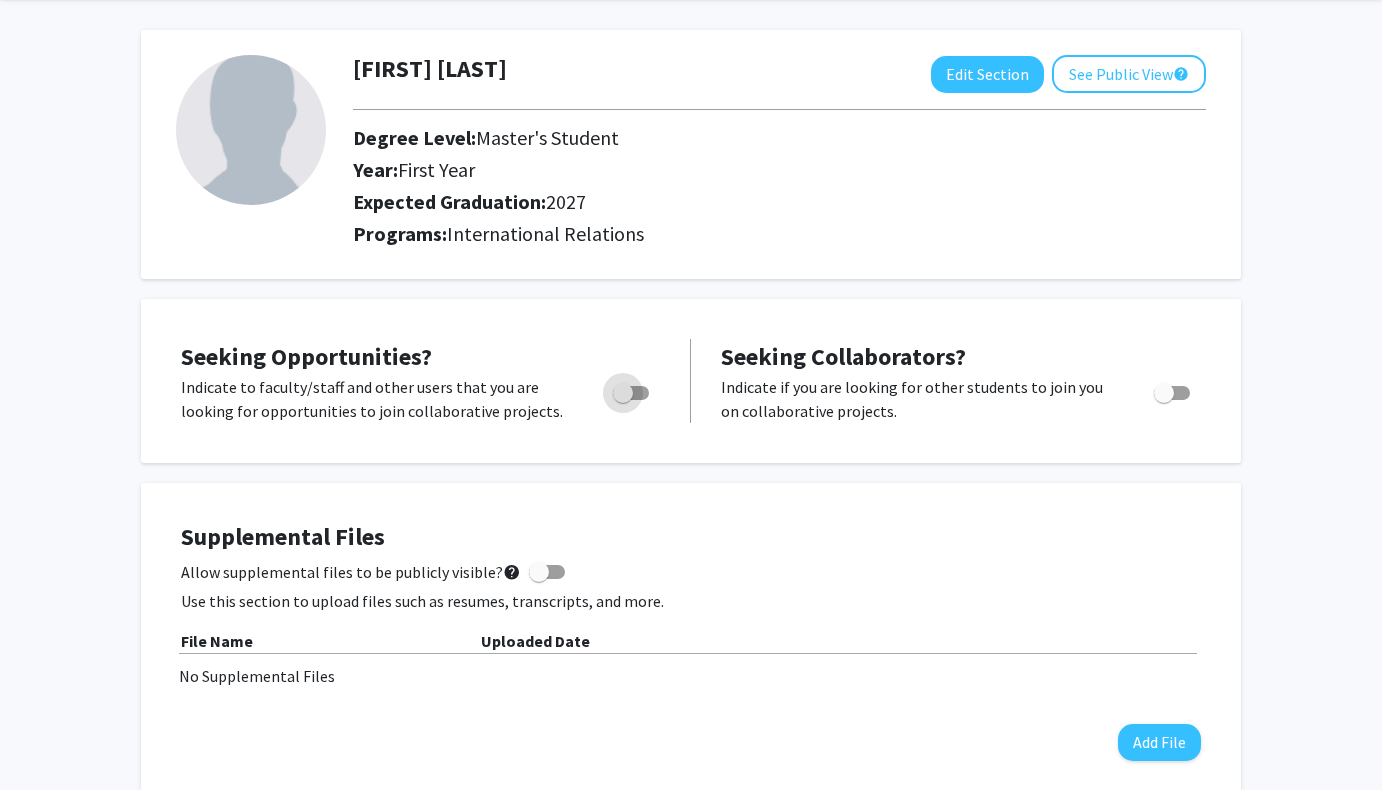 click at bounding box center (631, 393) 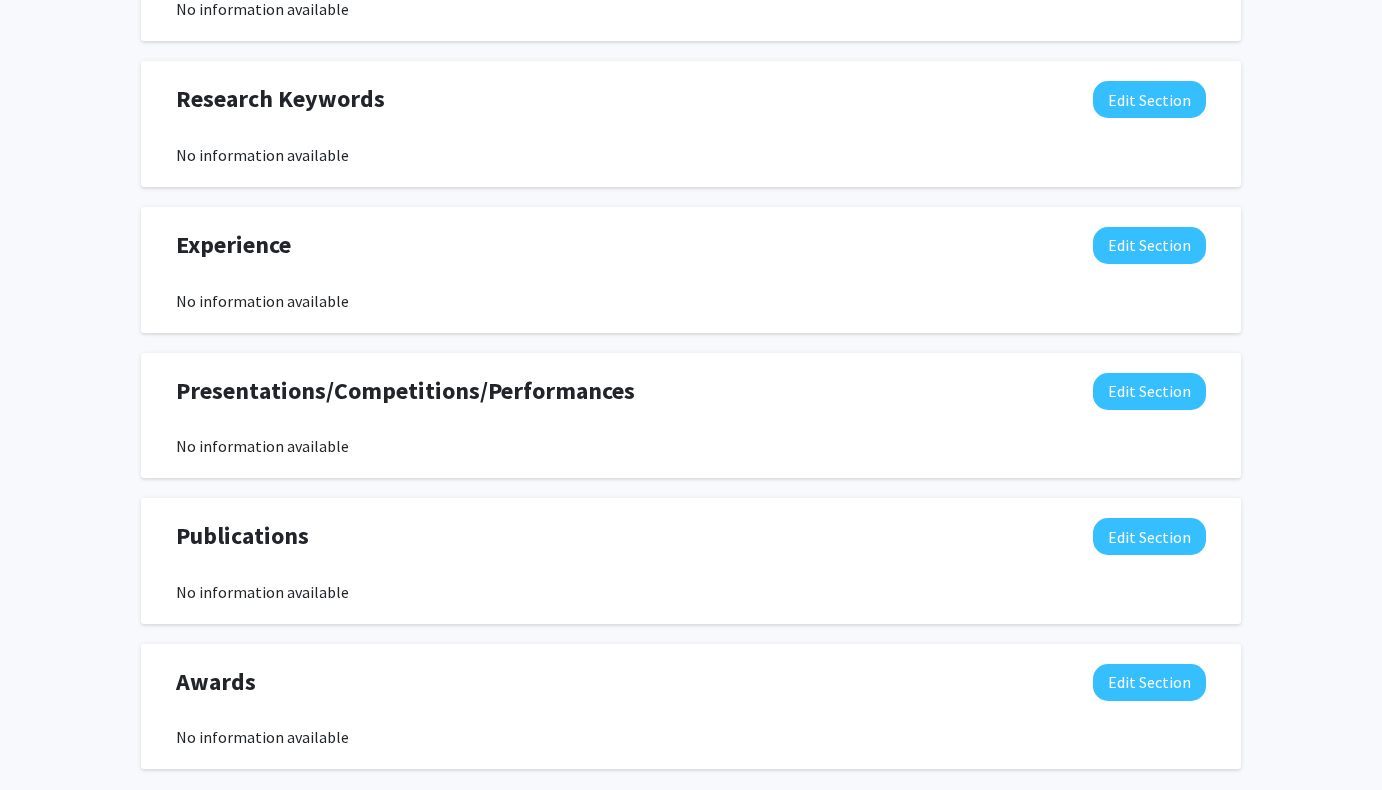 scroll, scrollTop: 1086, scrollLeft: 0, axis: vertical 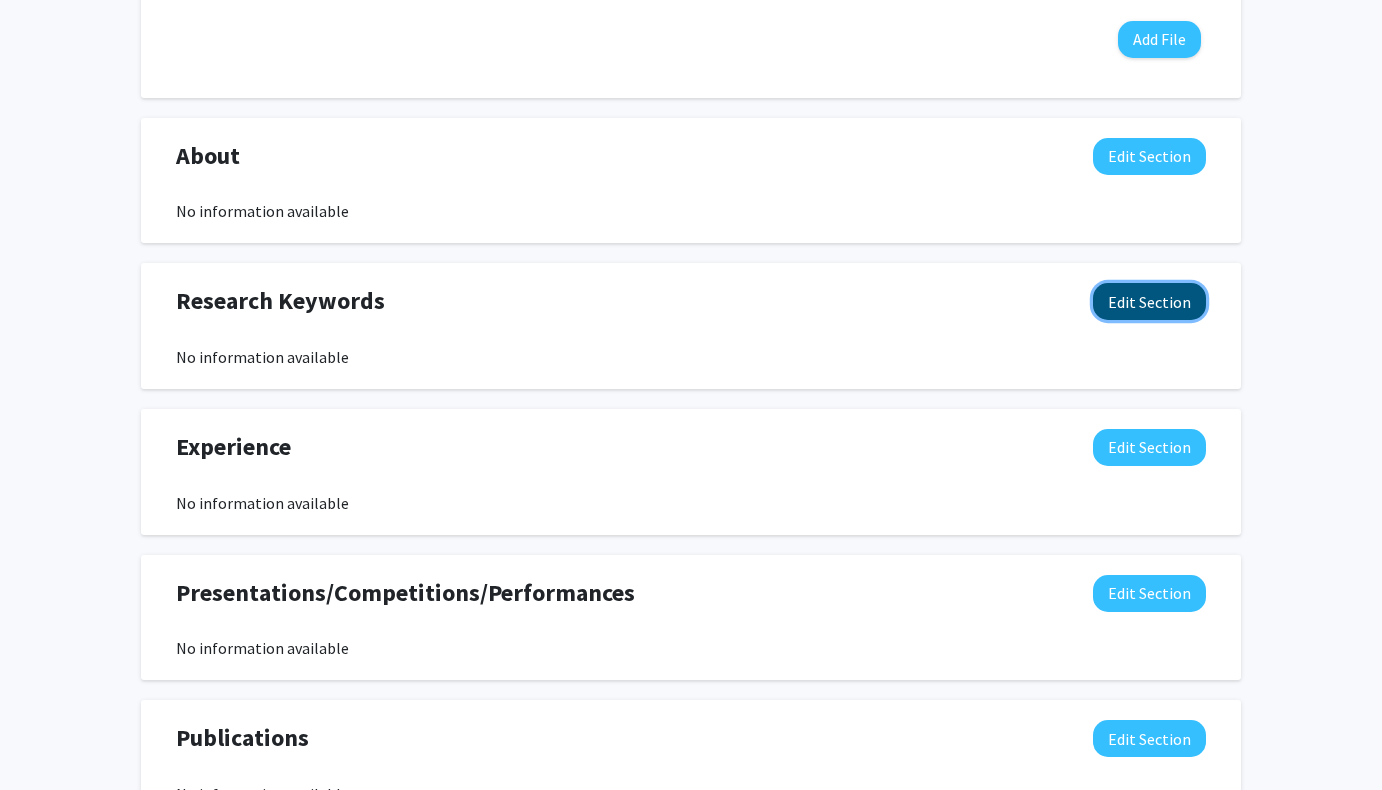 click on "Edit Section" 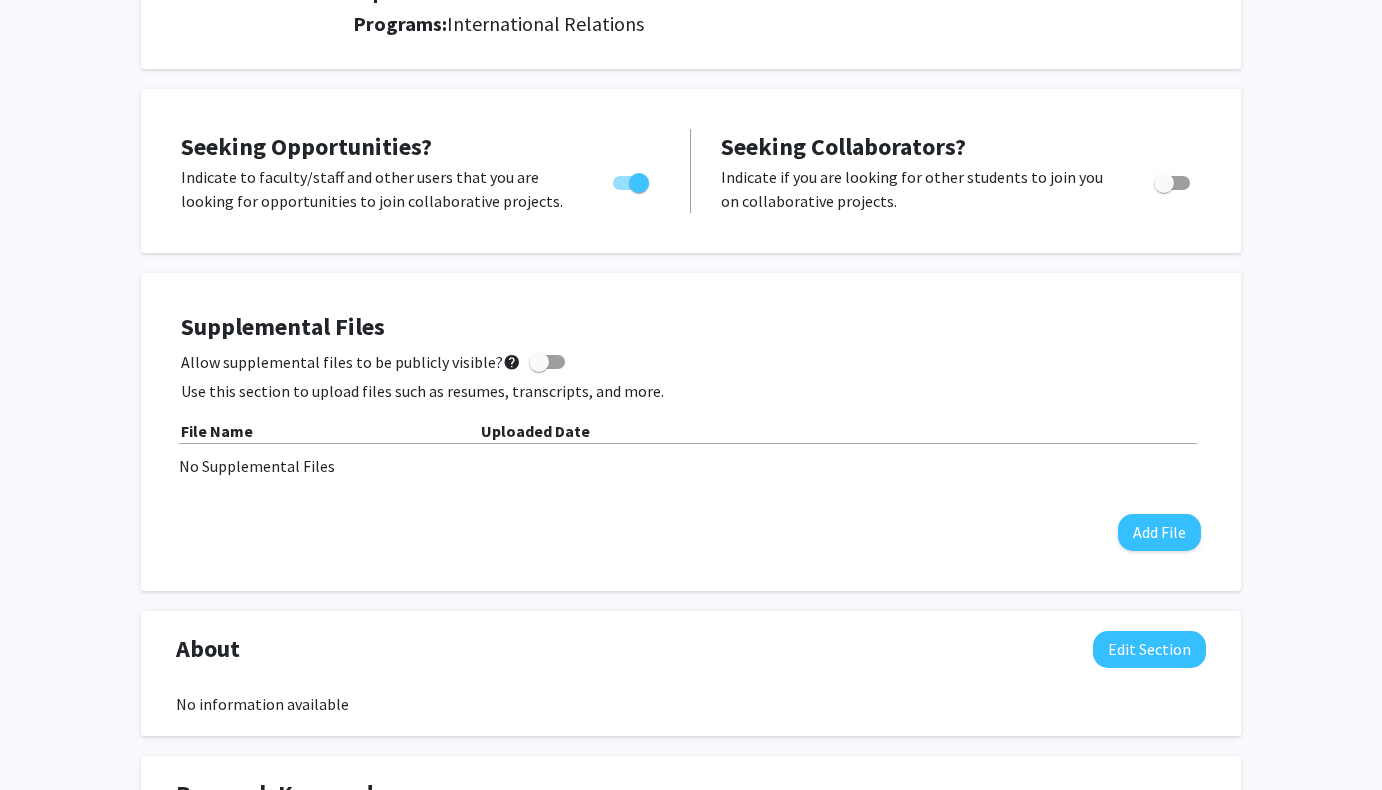 scroll, scrollTop: 255, scrollLeft: 0, axis: vertical 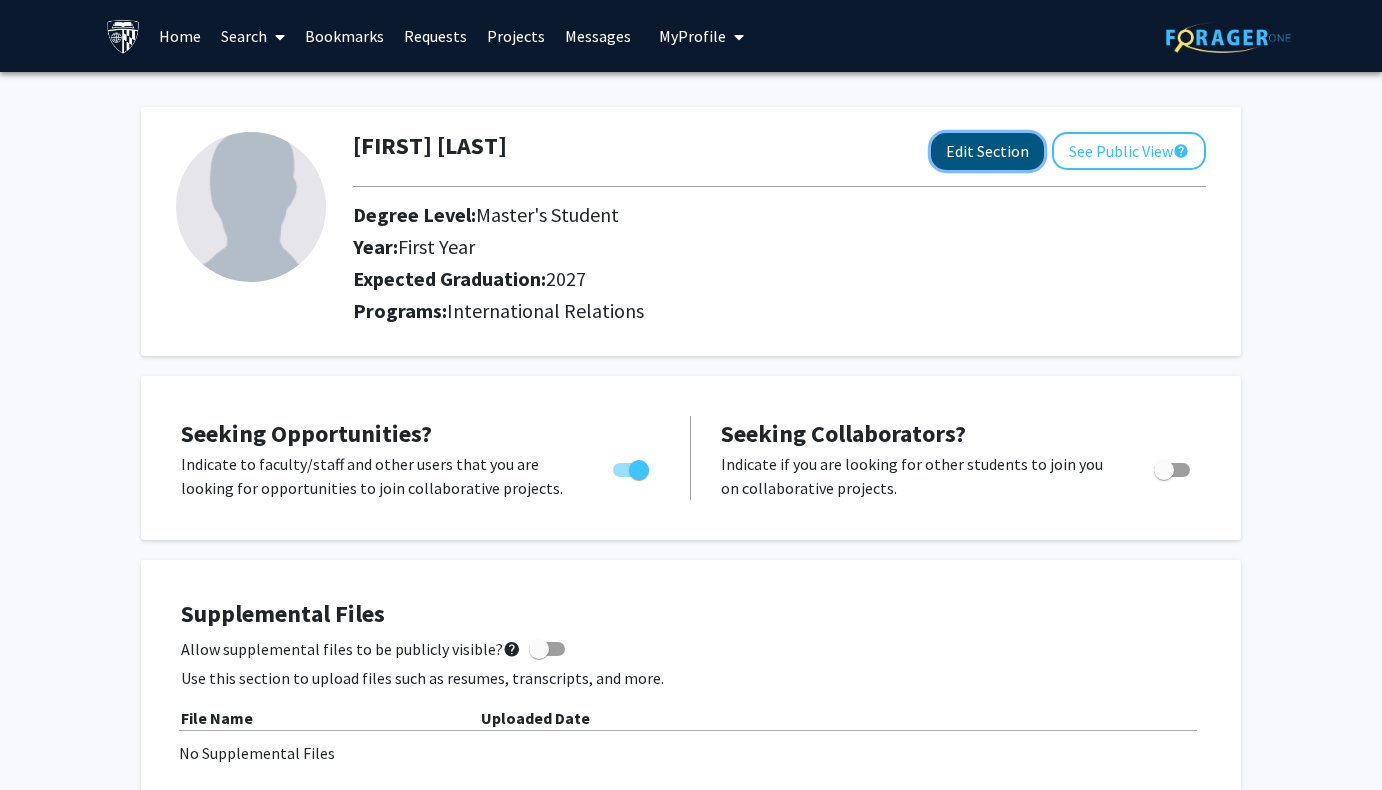 click on "Edit Section" 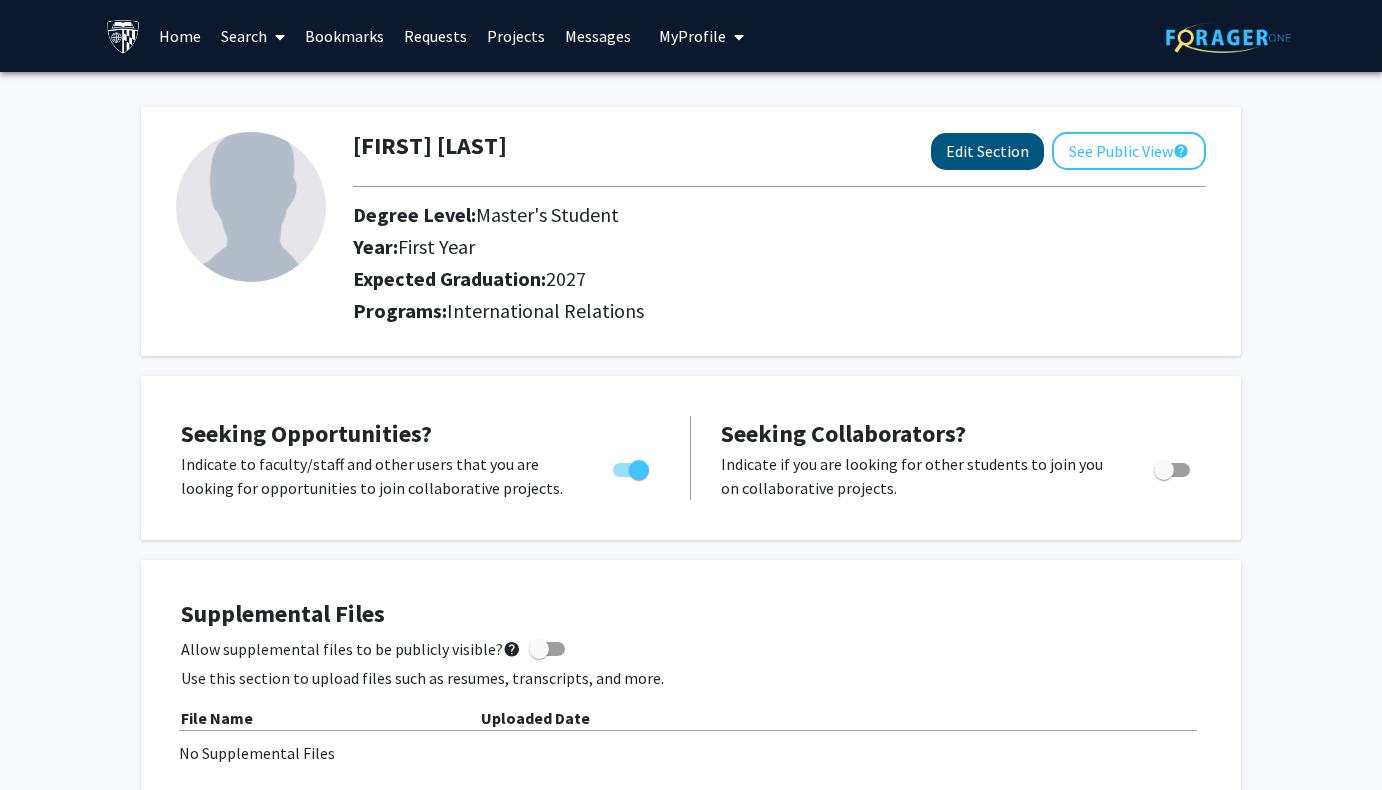 select on "first_year" 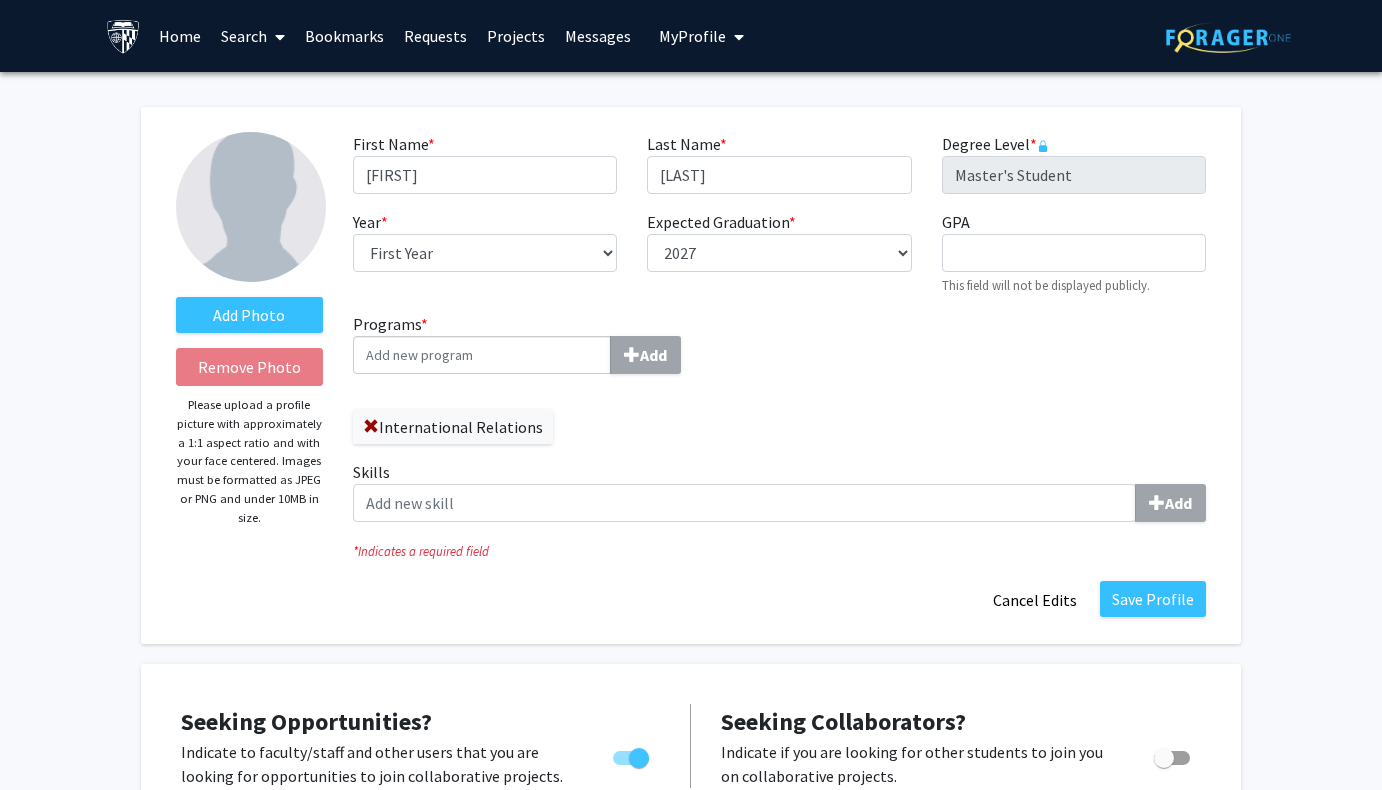 scroll, scrollTop: 18, scrollLeft: 0, axis: vertical 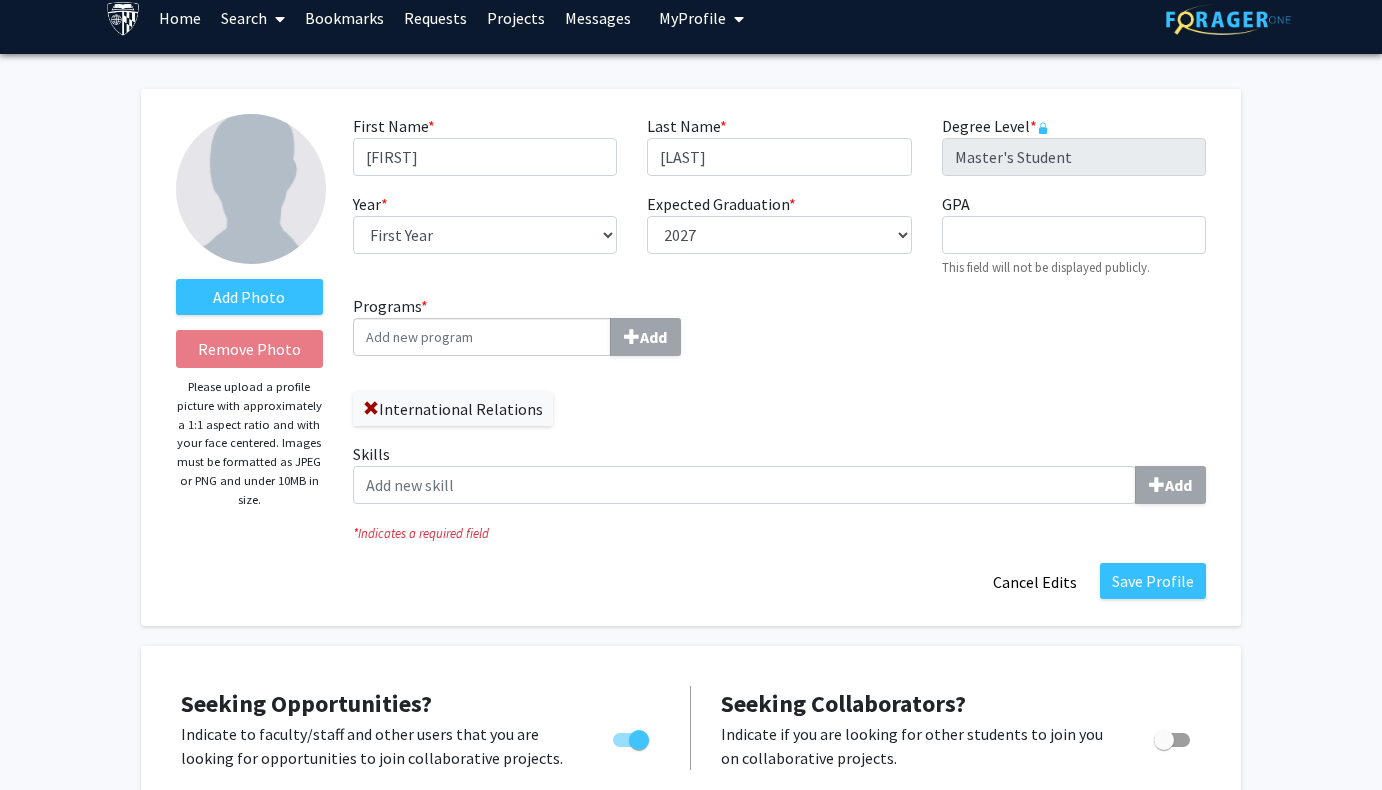 click on "Programs  * Add" at bounding box center (482, 337) 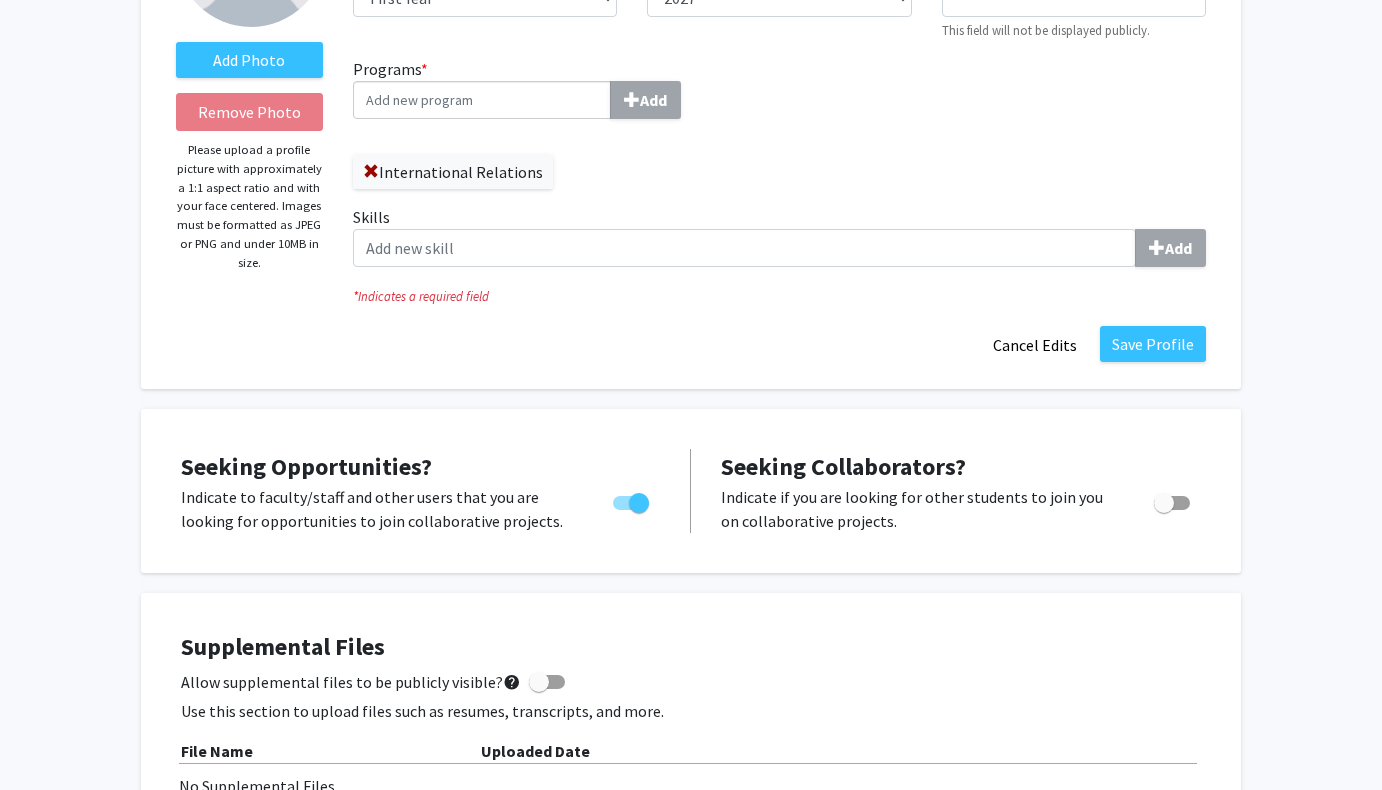 scroll, scrollTop: 0, scrollLeft: 0, axis: both 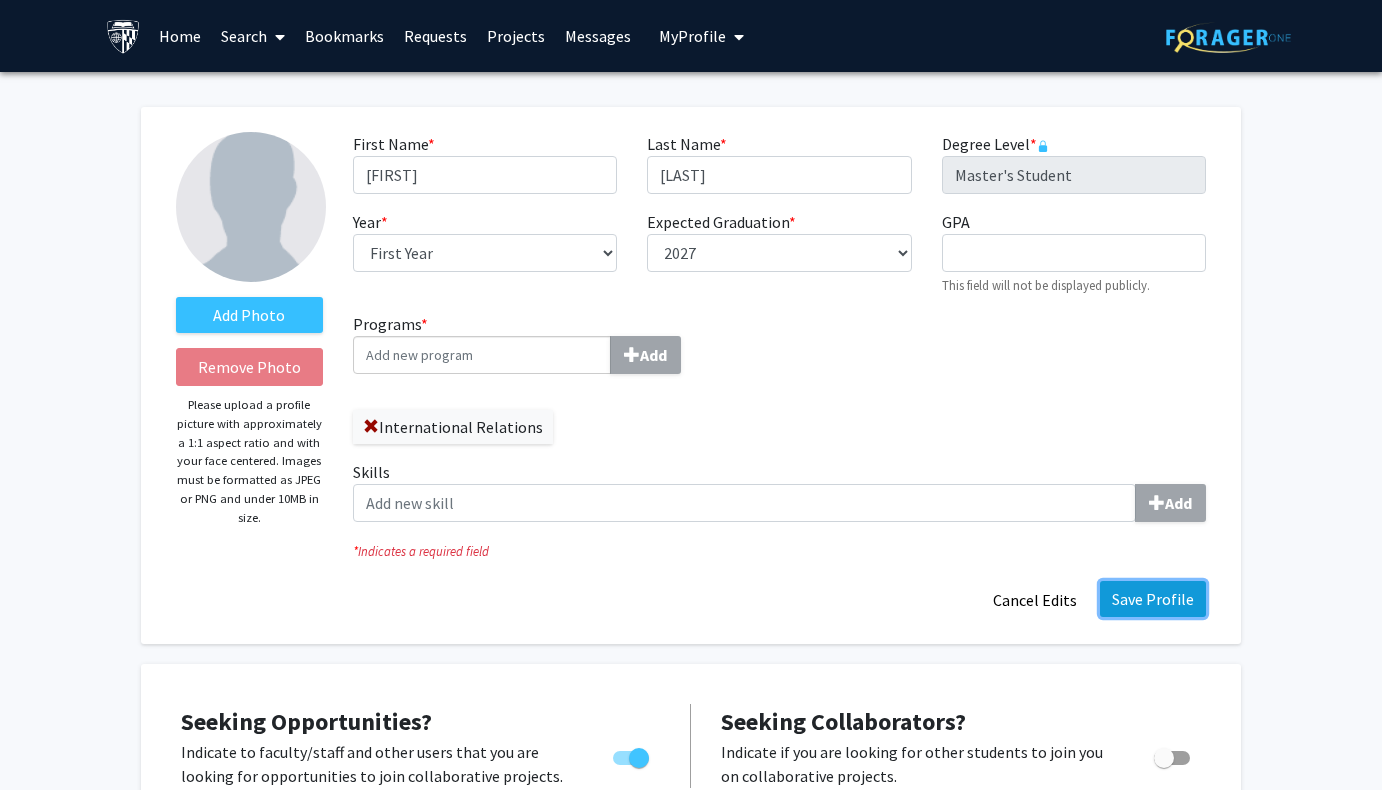 click on "Save Profile" 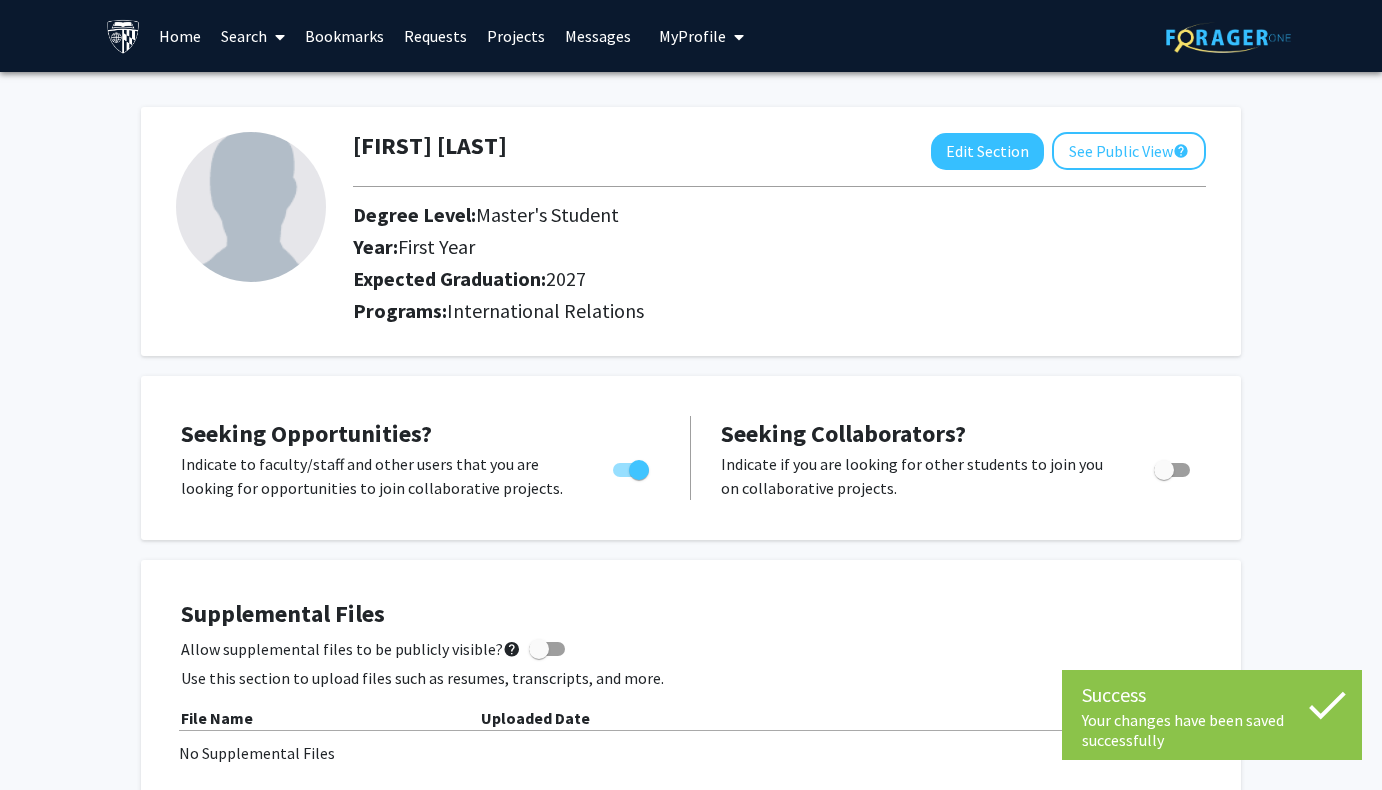 click at bounding box center (123, 36) 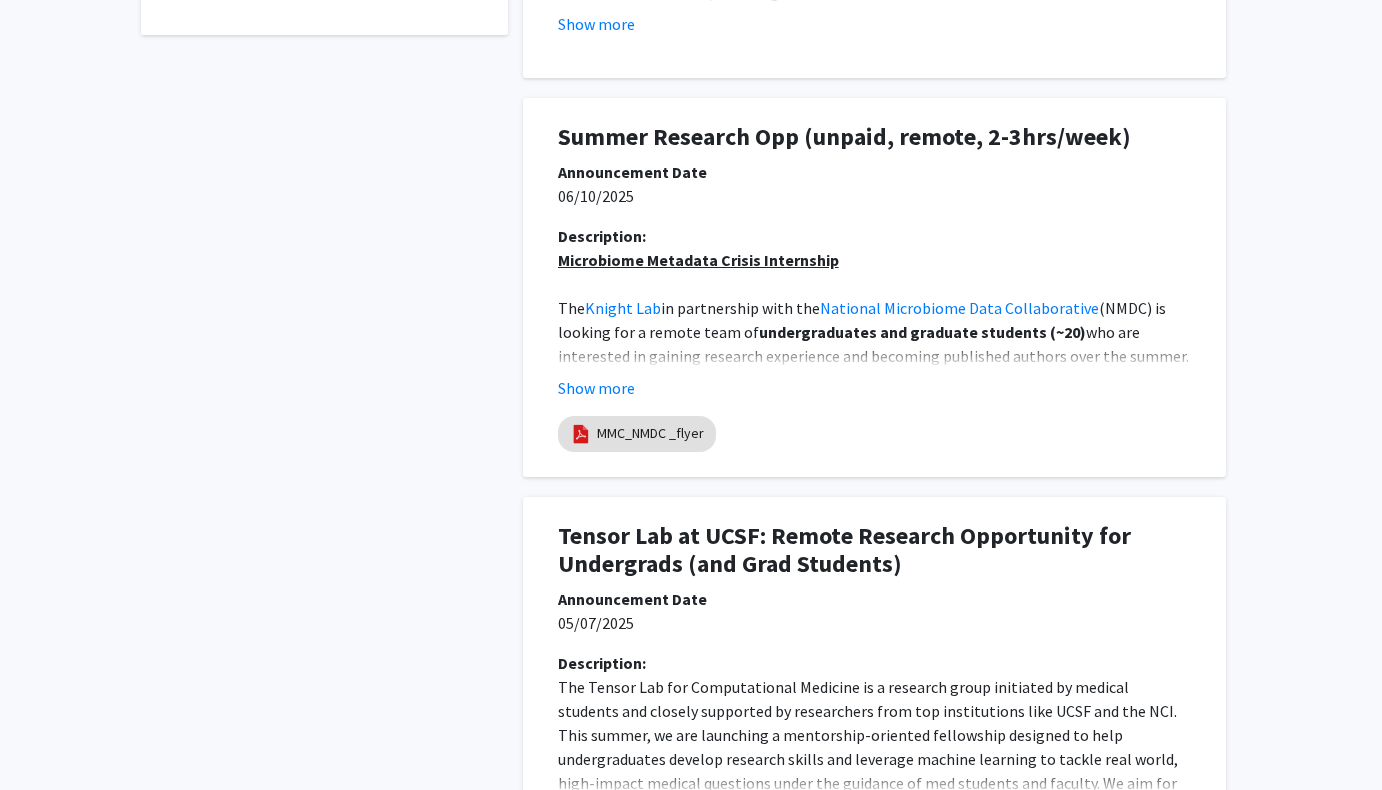 scroll, scrollTop: 827, scrollLeft: 0, axis: vertical 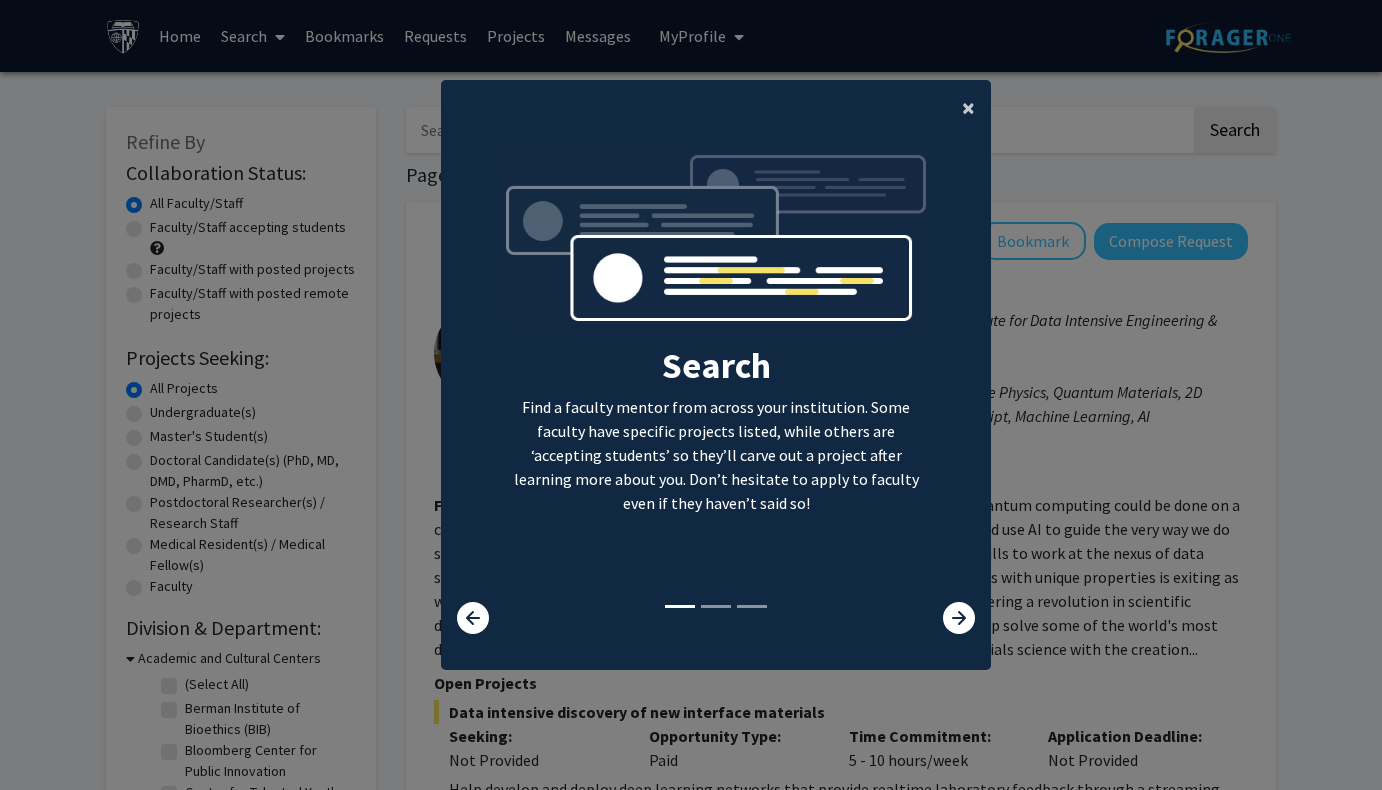 click on "×" 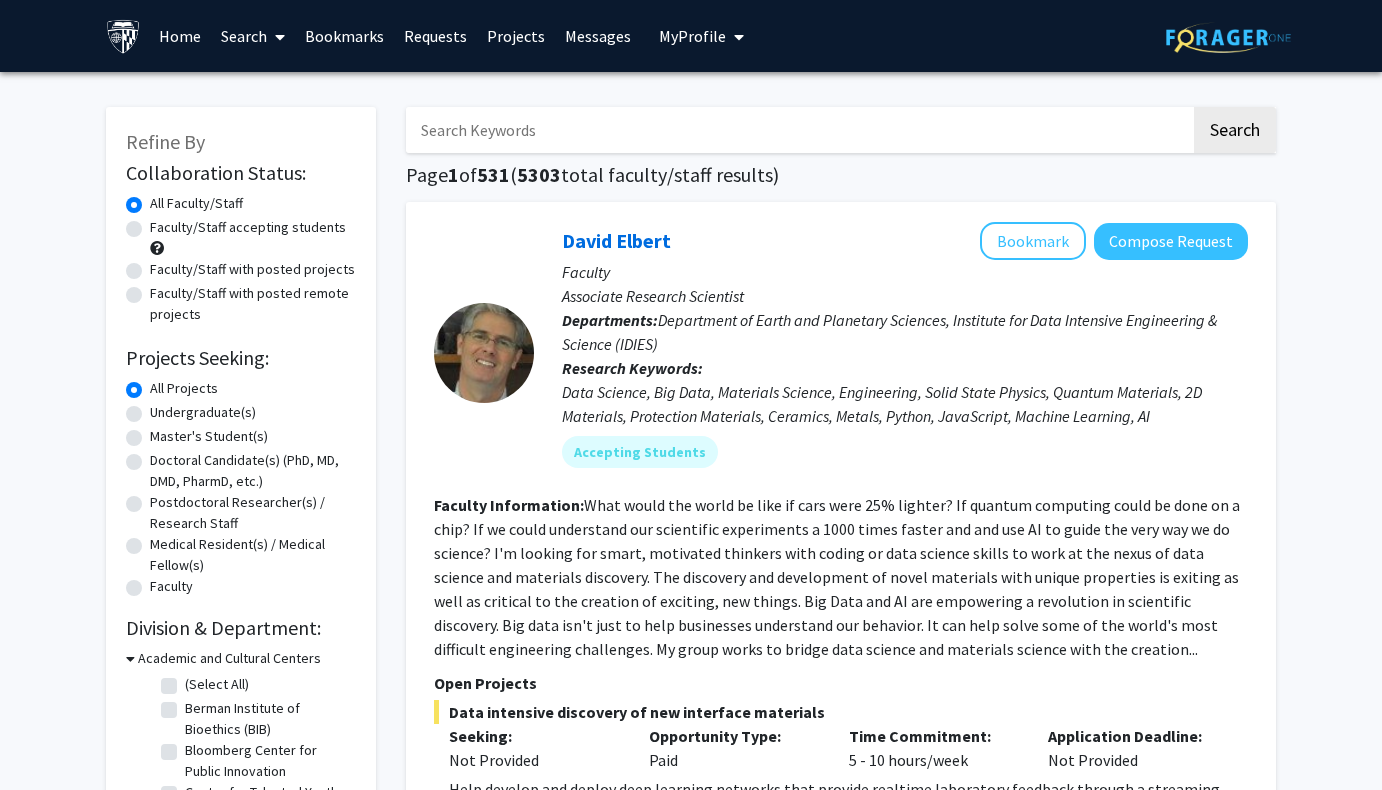 click on "Master's Student(s)" 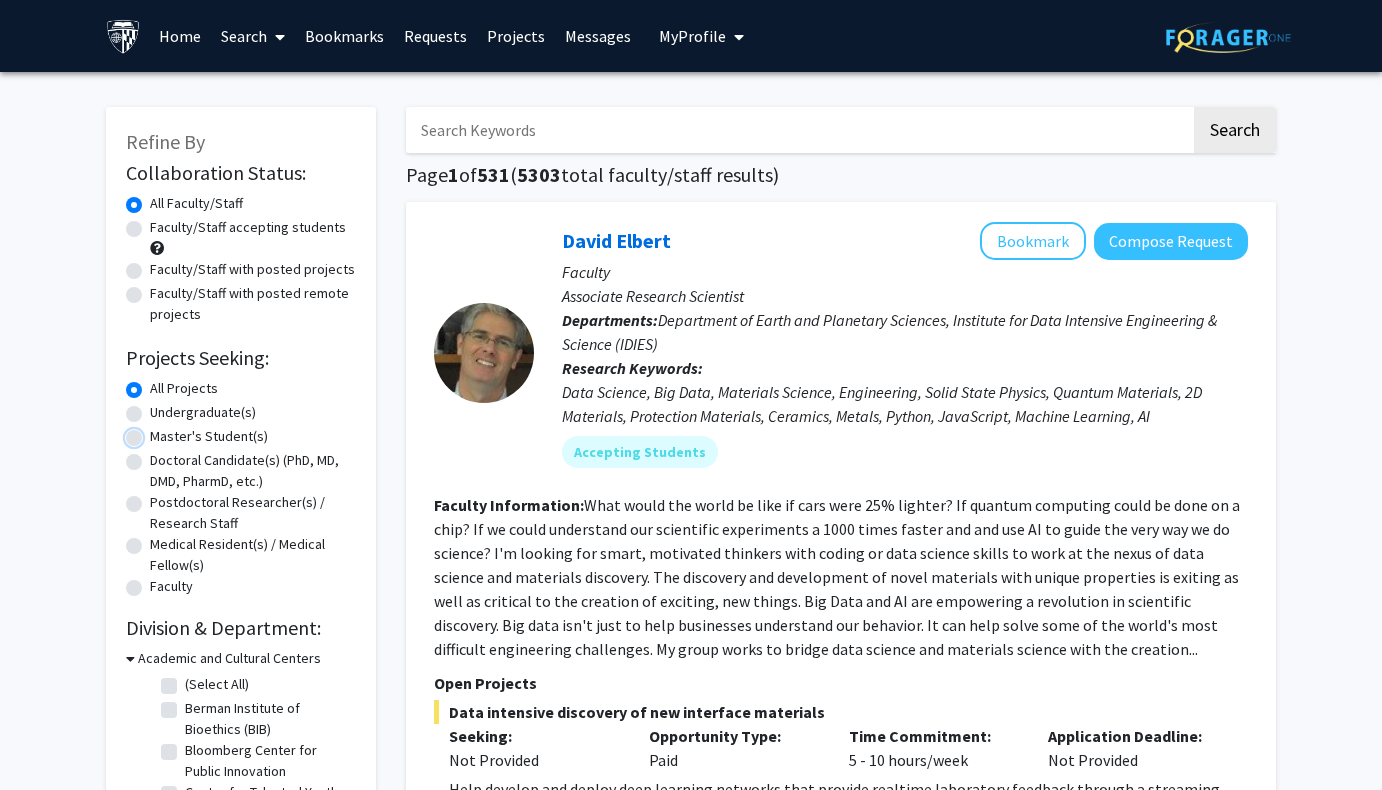 click on "Master's Student(s)" at bounding box center (156, 432) 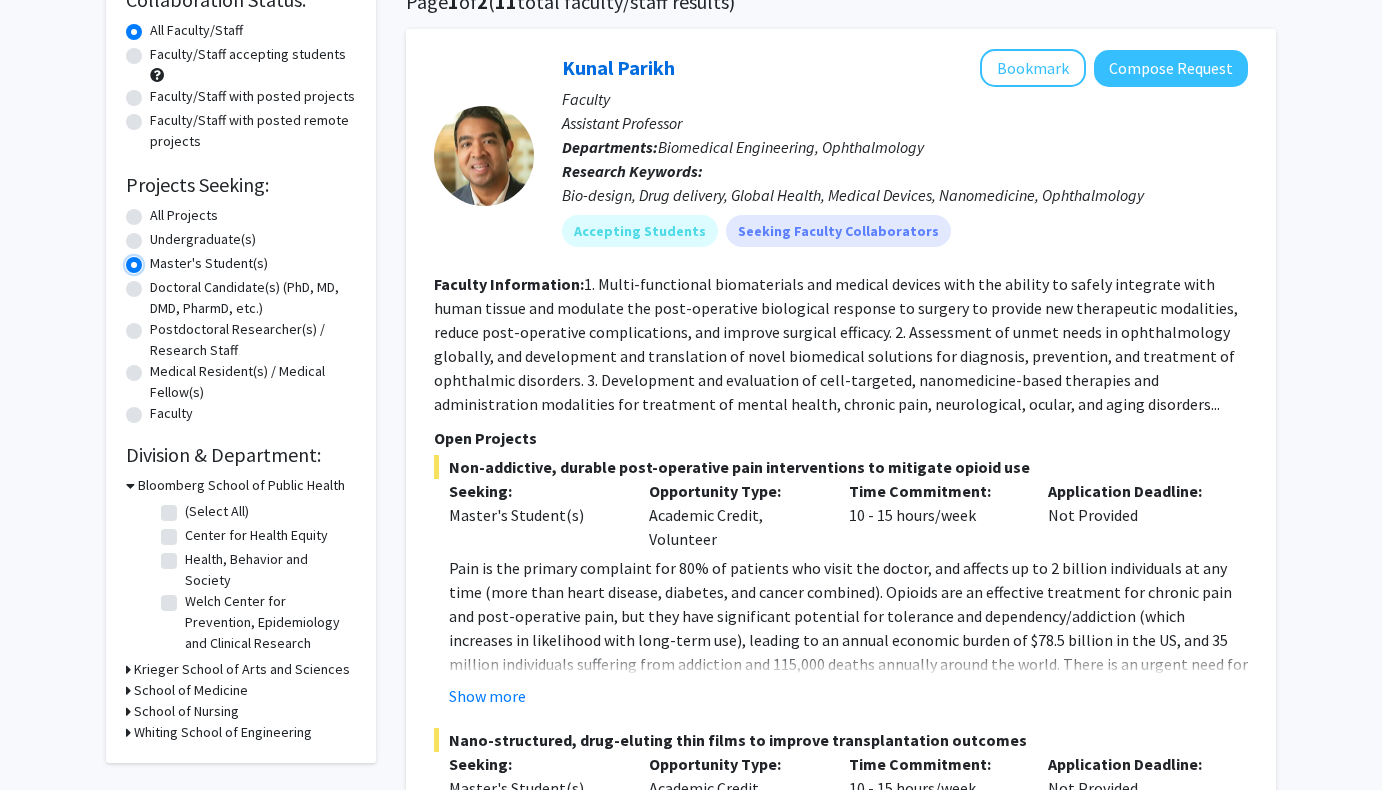 scroll, scrollTop: 0, scrollLeft: 0, axis: both 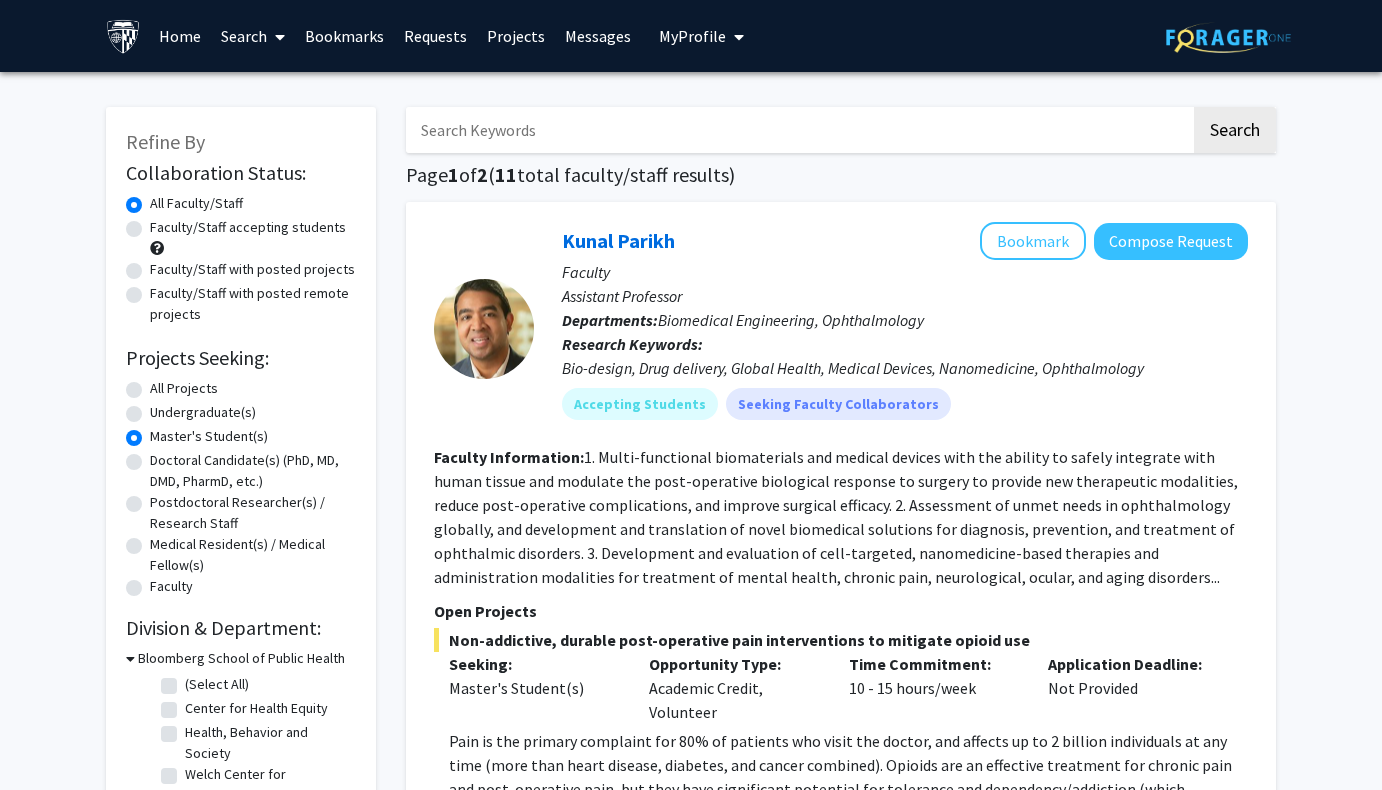 click at bounding box center [735, 37] 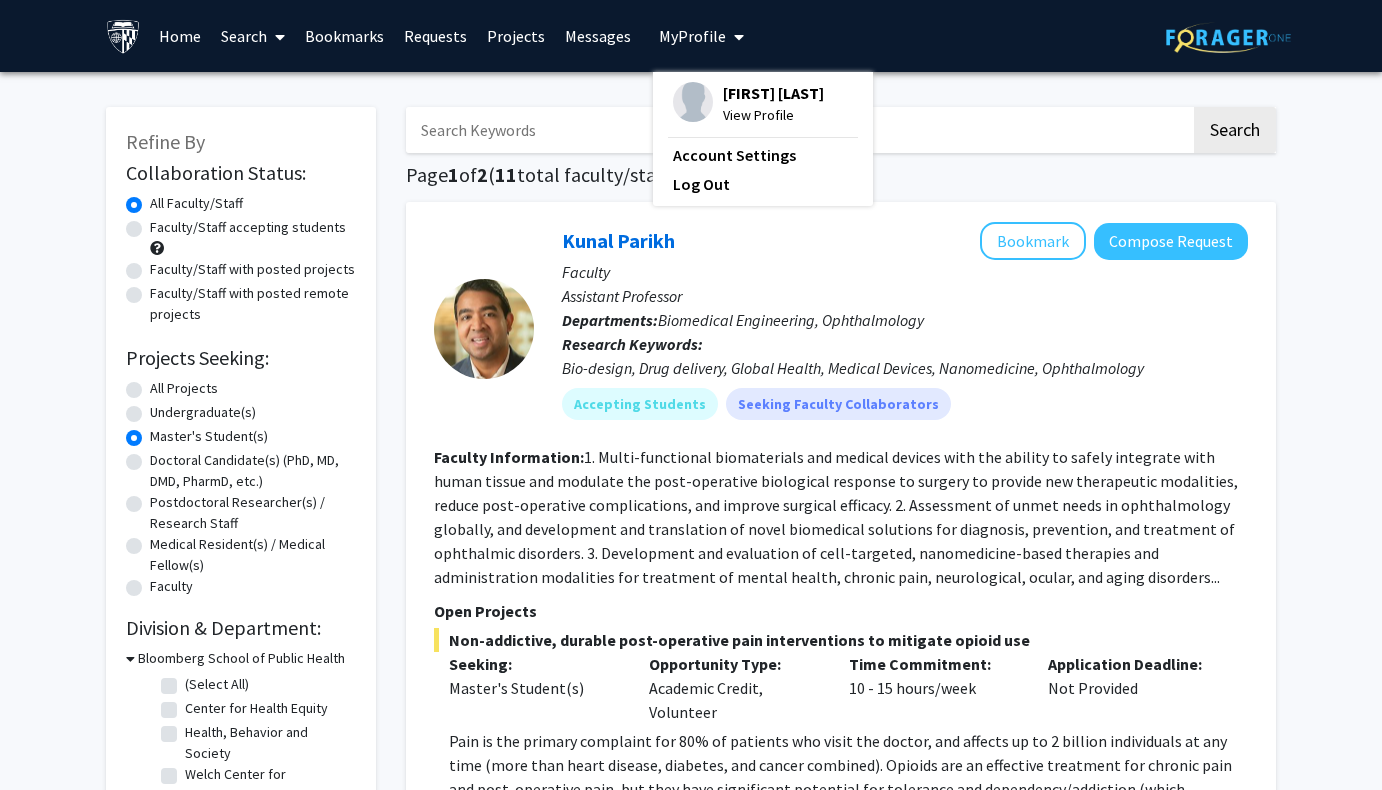click at bounding box center (735, 37) 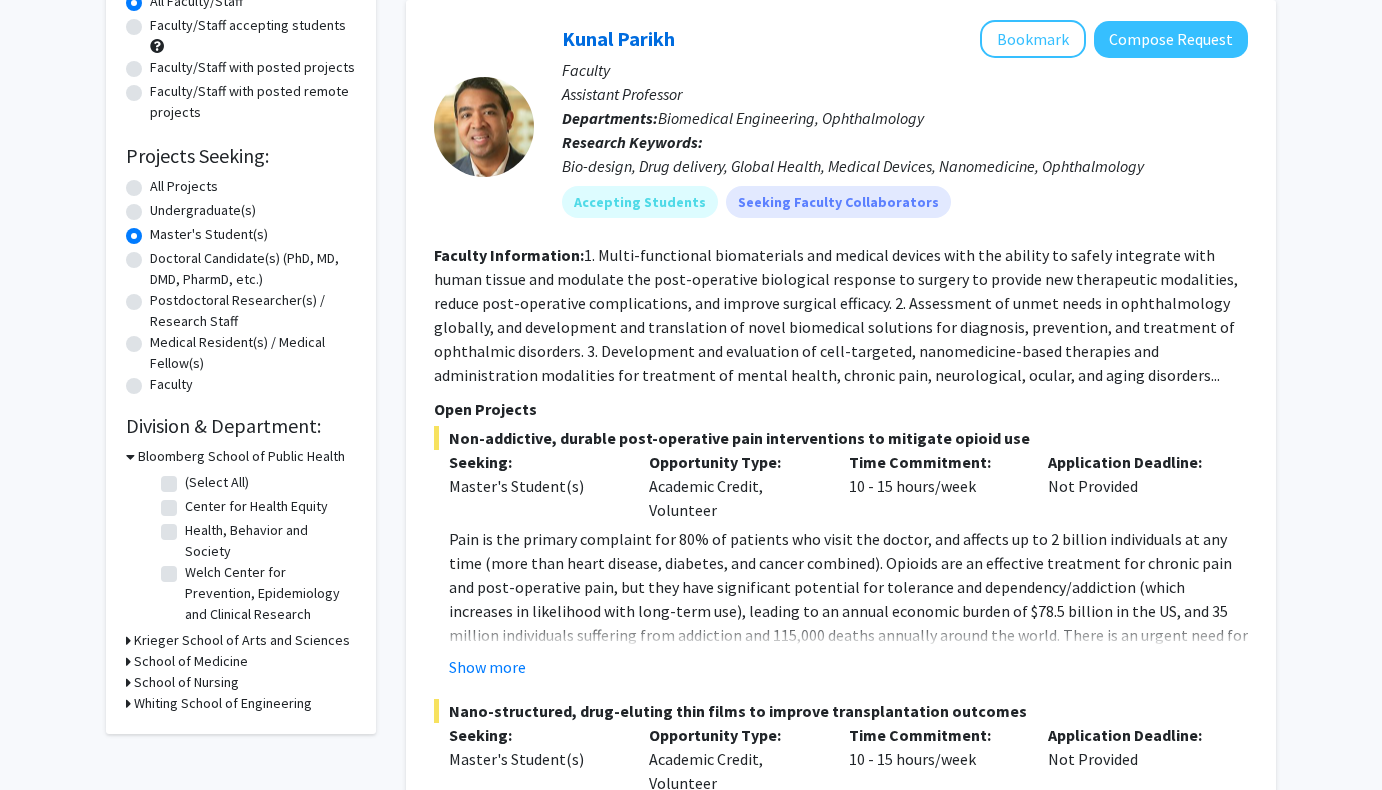 scroll, scrollTop: 226, scrollLeft: 0, axis: vertical 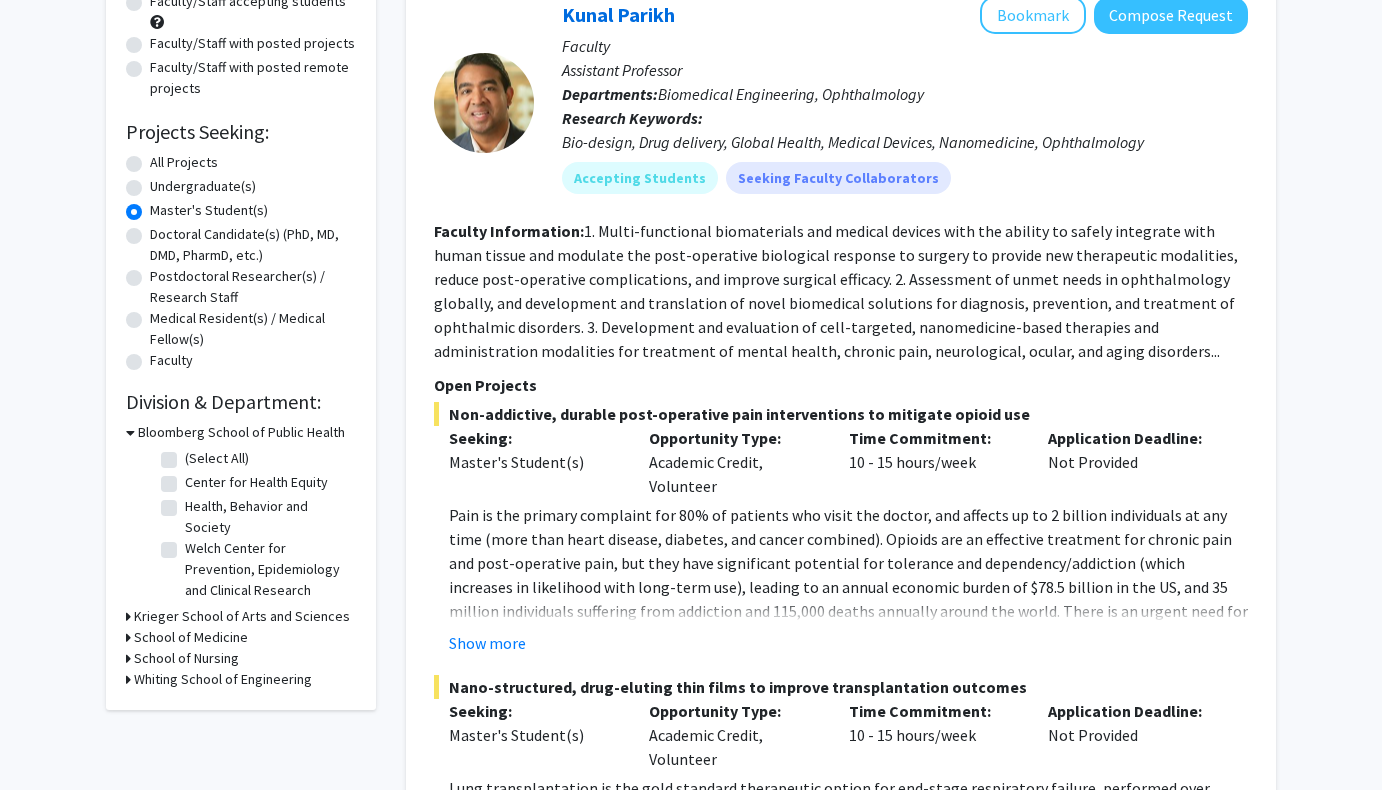 click on "Krieger School of Arts and Sciences" at bounding box center (242, 616) 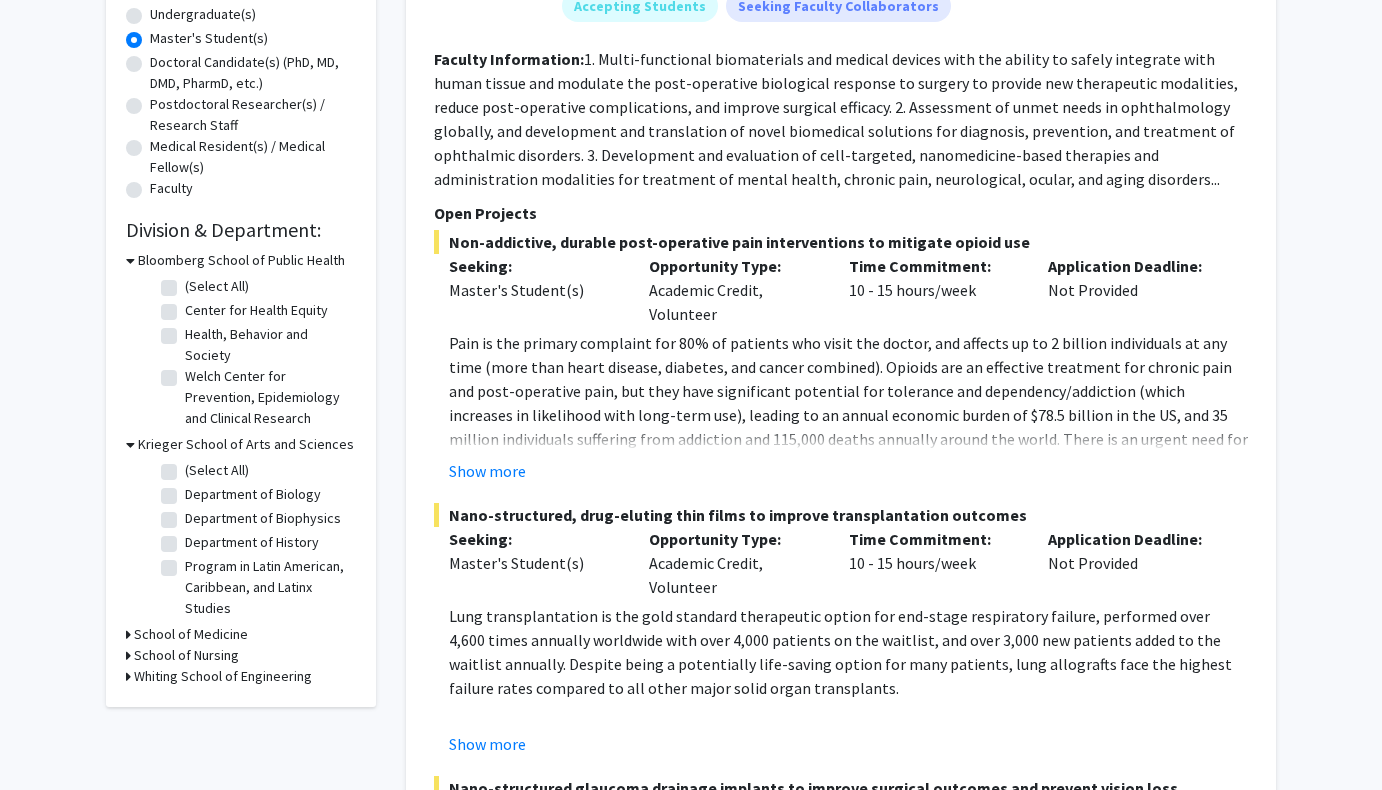 scroll, scrollTop: 404, scrollLeft: 0, axis: vertical 